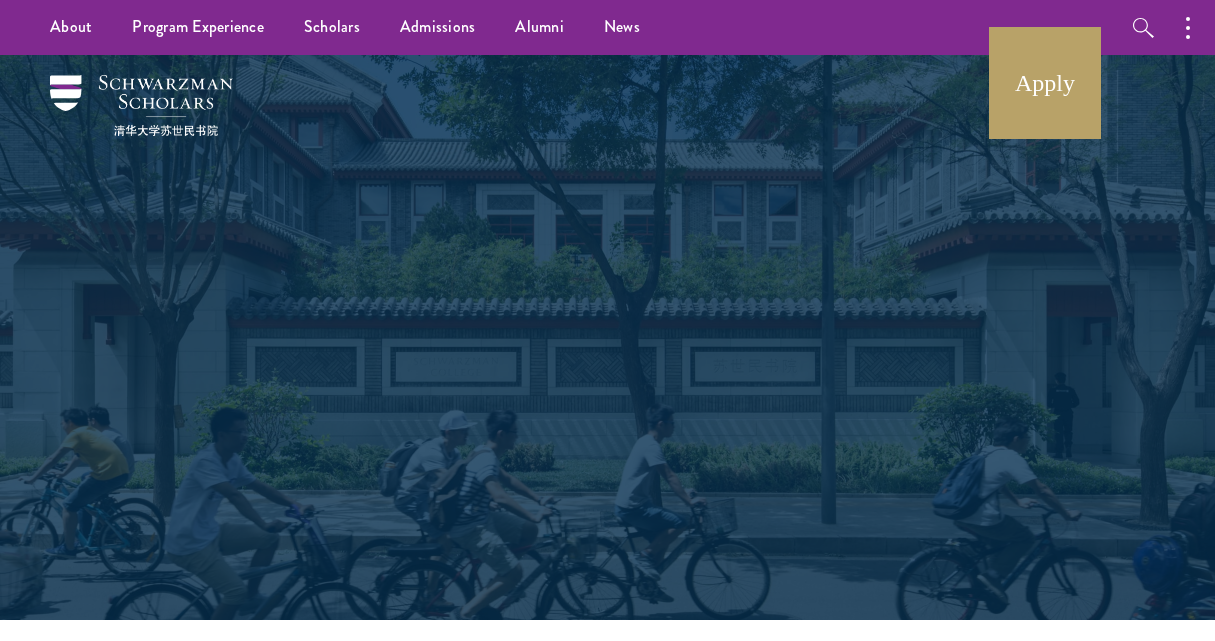 scroll, scrollTop: 0, scrollLeft: 0, axis: both 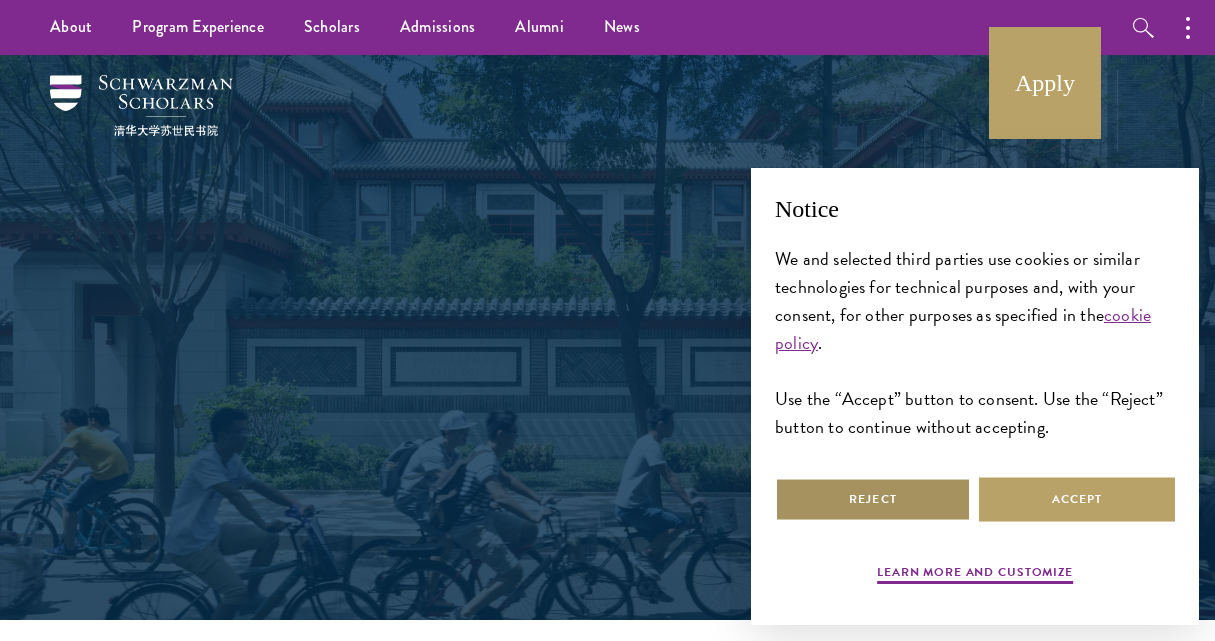 click on "Reject" at bounding box center (873, 499) 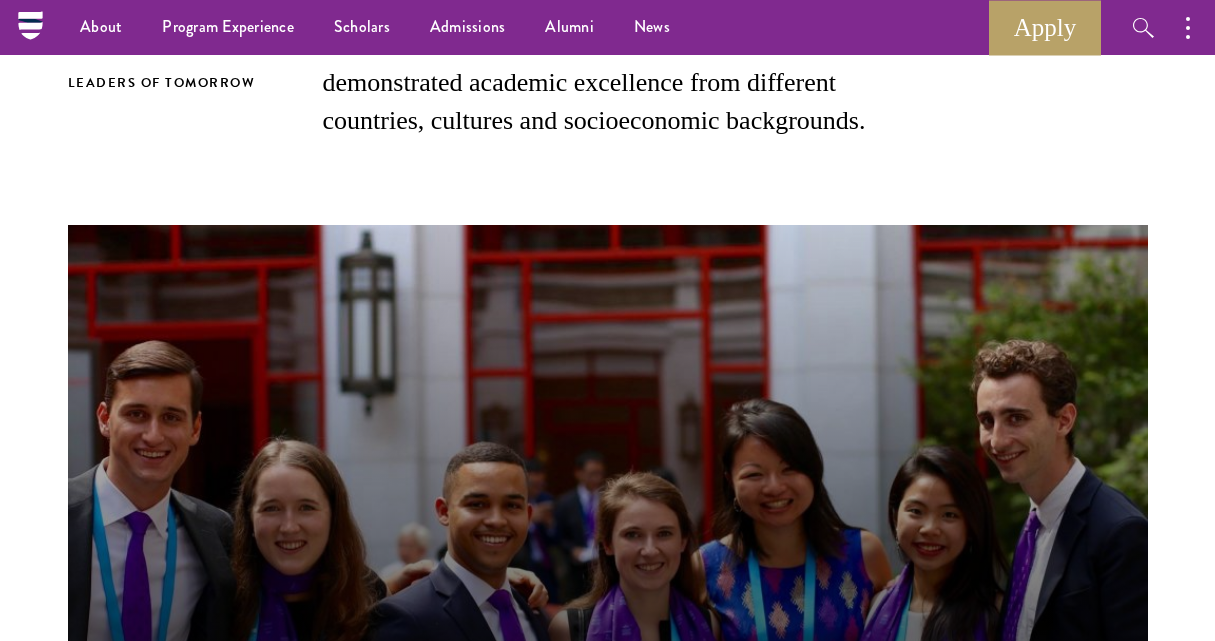 scroll, scrollTop: 0, scrollLeft: 0, axis: both 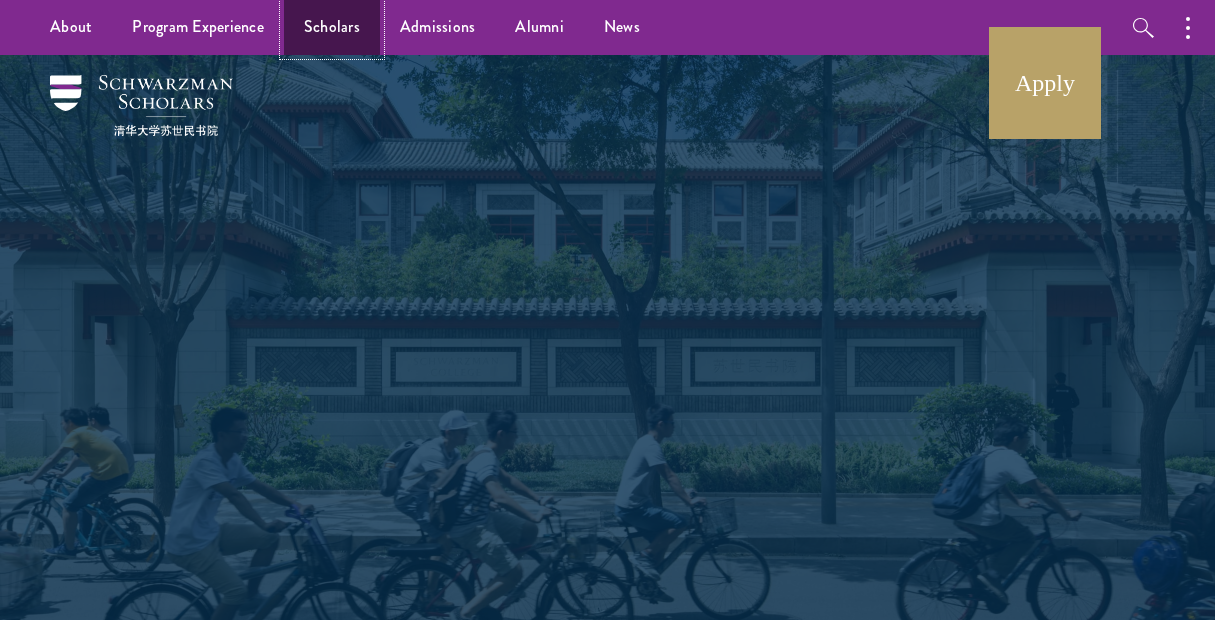 click on "Scholars" at bounding box center (332, 27) 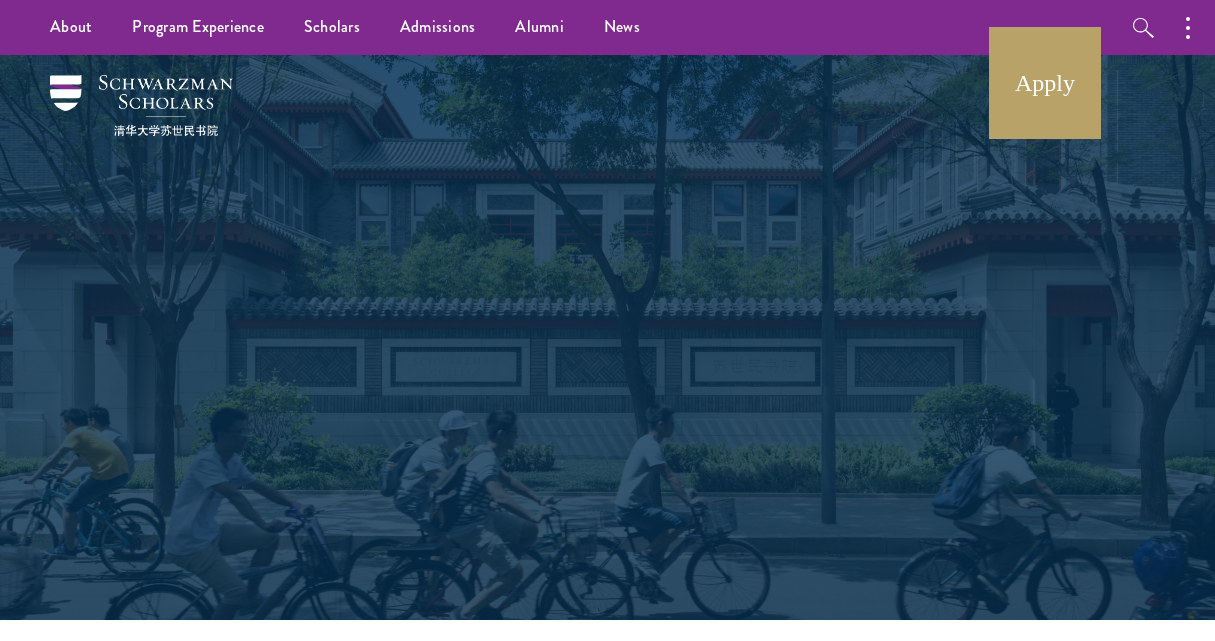 scroll, scrollTop: 0, scrollLeft: 0, axis: both 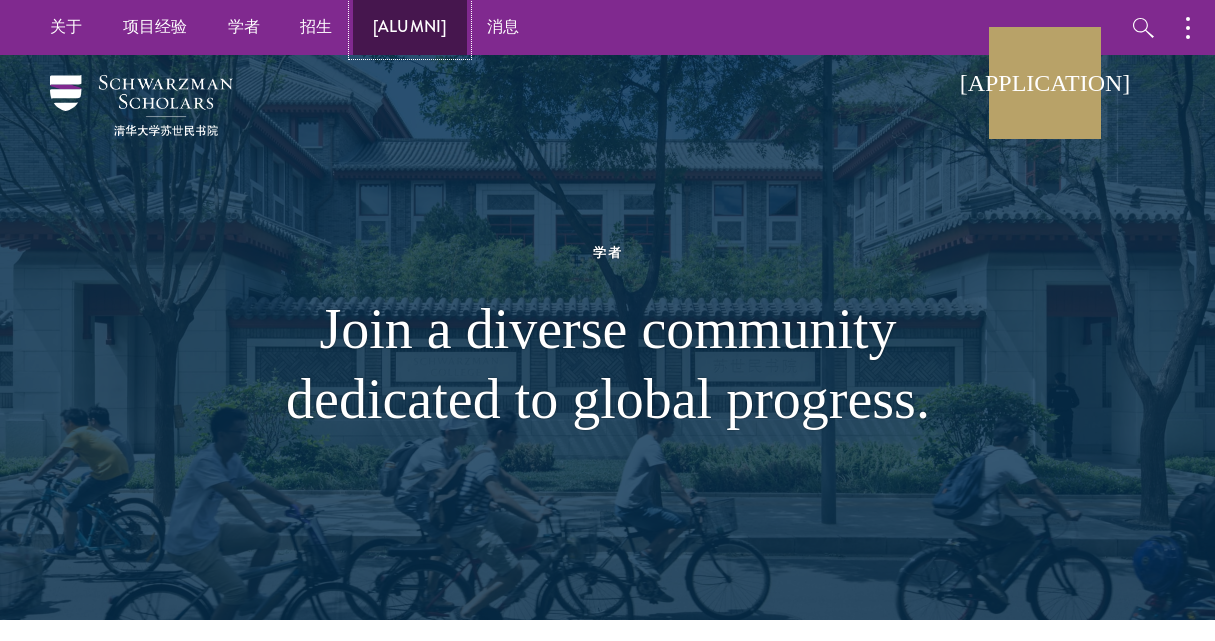 click on "校友" at bounding box center [410, 26] 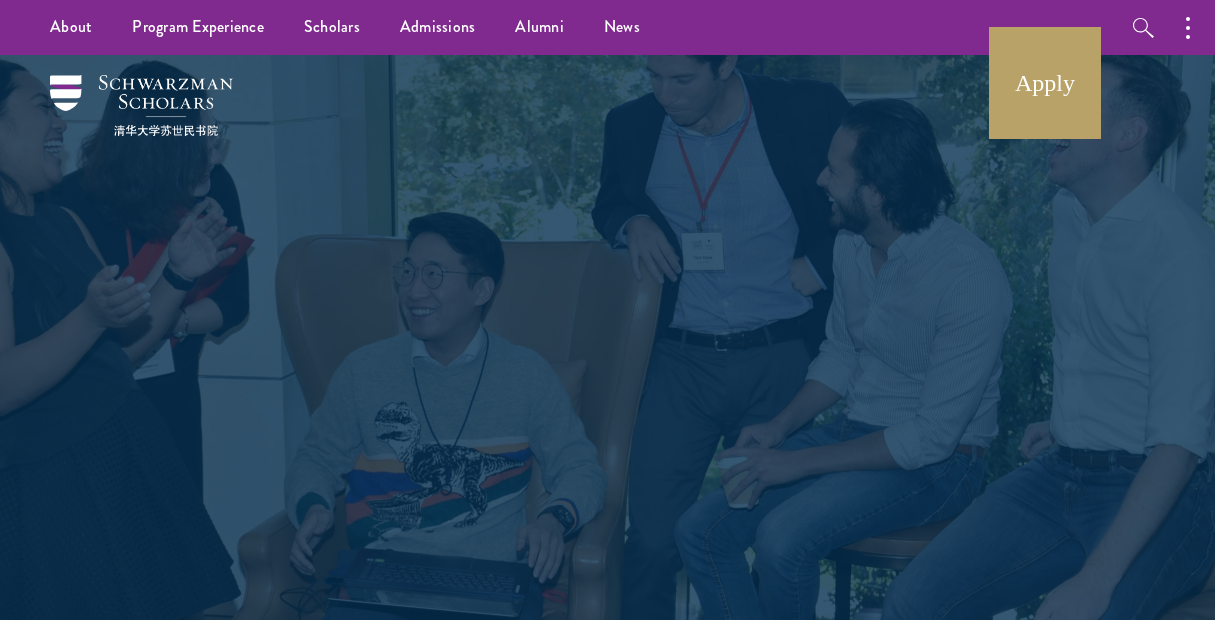 scroll, scrollTop: 0, scrollLeft: 0, axis: both 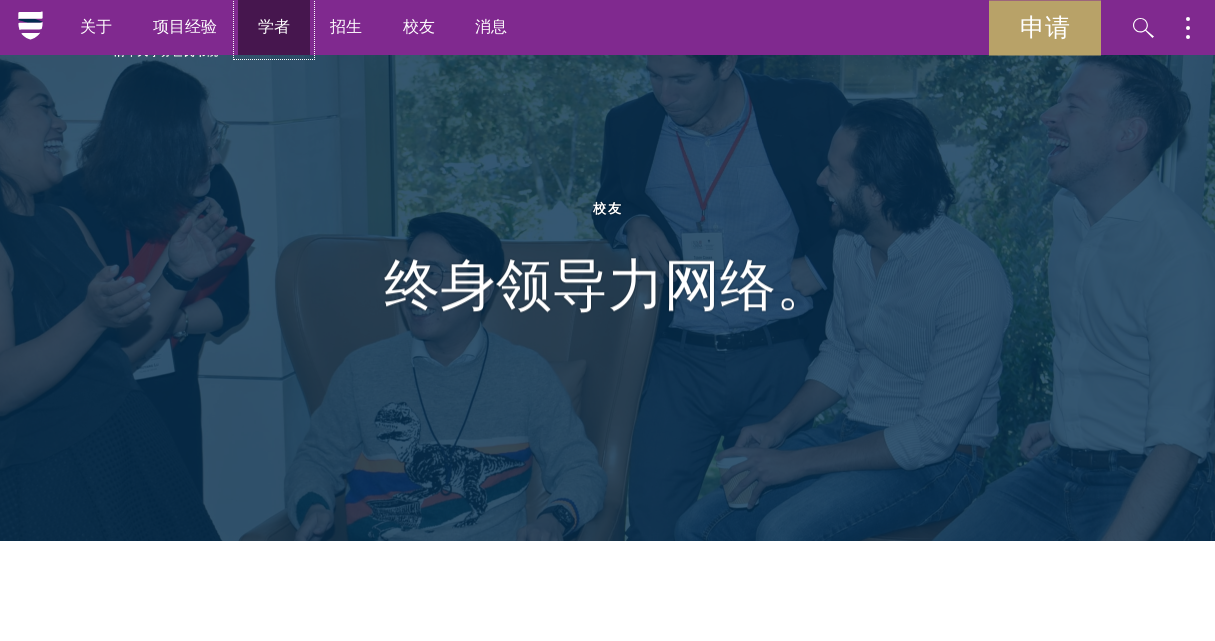 click on "学者" at bounding box center [274, 26] 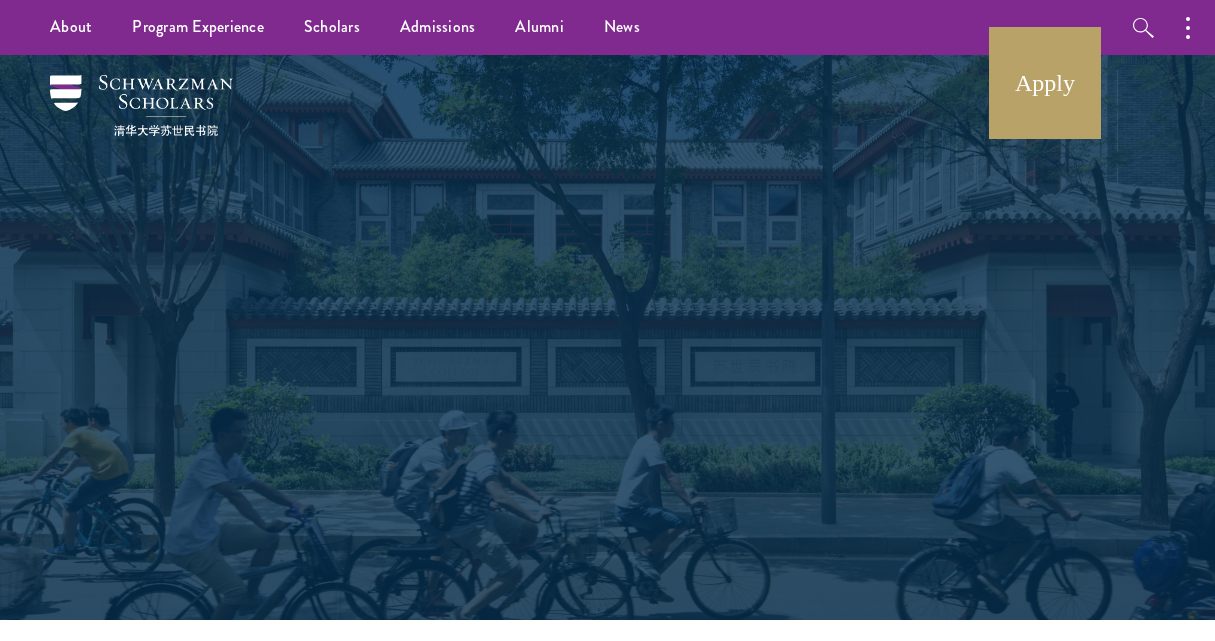 scroll, scrollTop: 0, scrollLeft: 0, axis: both 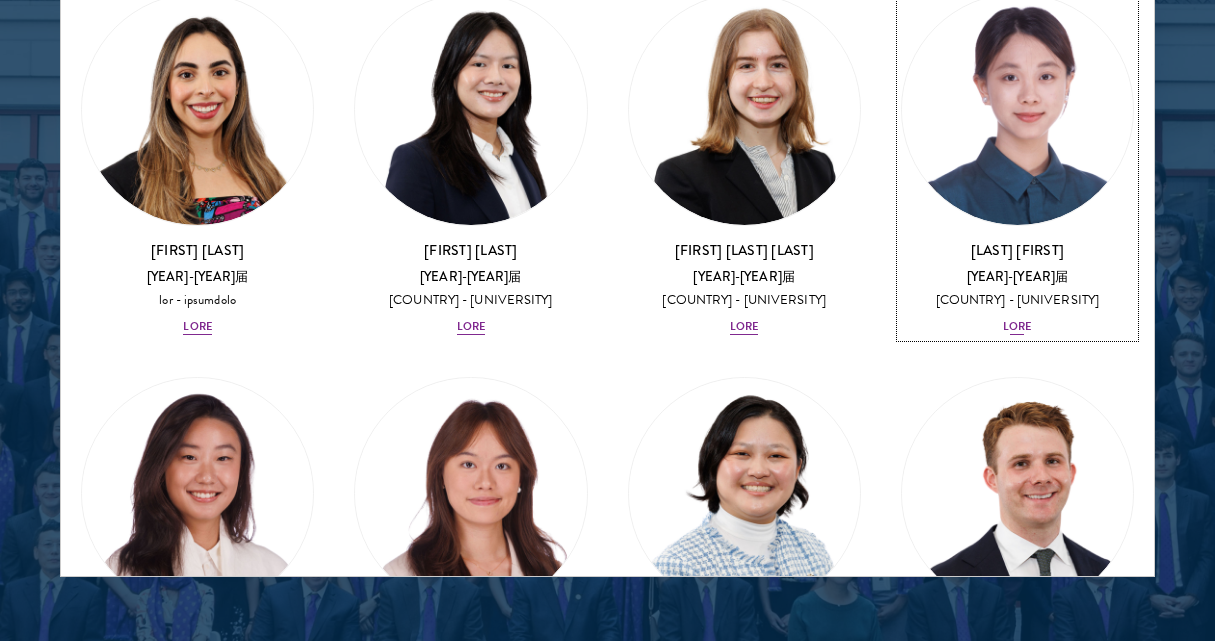 click on "lore" at bounding box center (1017, 326) 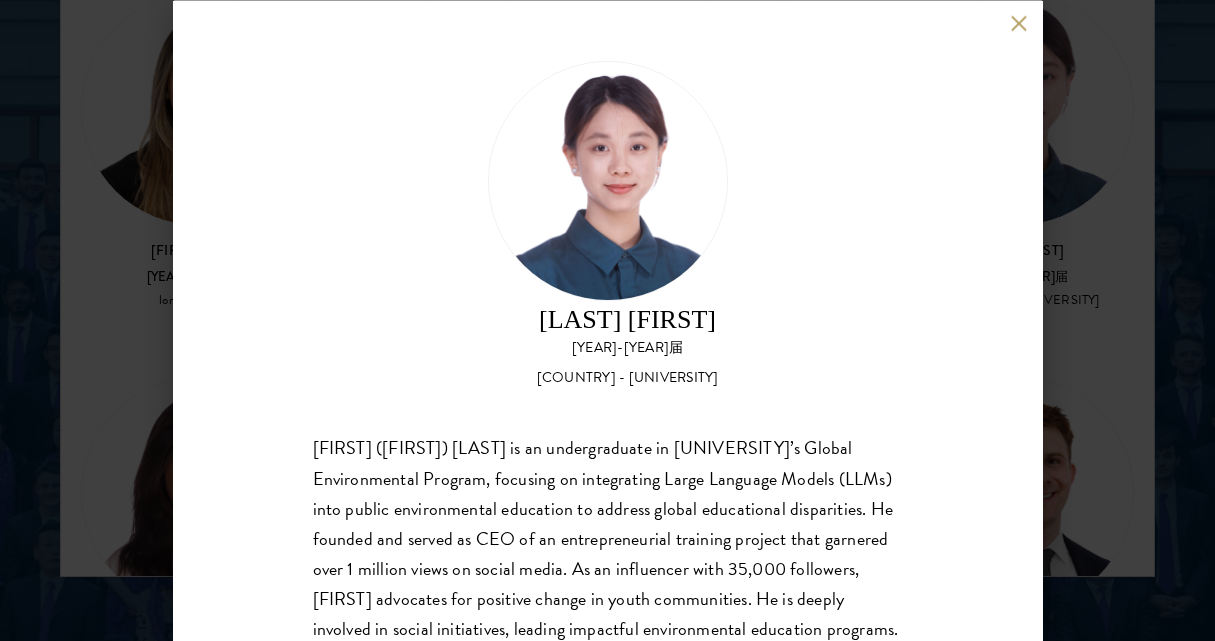 scroll, scrollTop: 32, scrollLeft: 0, axis: vertical 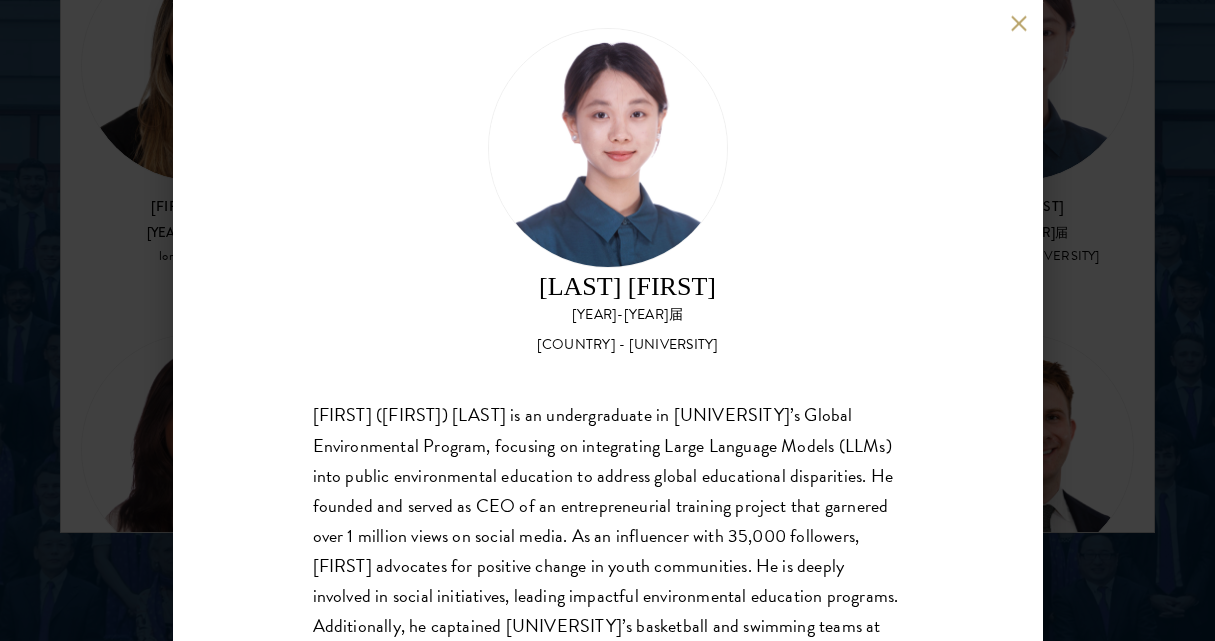 click on "[FIRST] [LAST]
2025-2026届
中国 - [UNIVERSITY]
[FIRST] [LAST]（Claire Chen），[UNIVERSITY]学生，世界文学与文化专业。她生长于一个华裔家庭，对语言和文化有着浓厚的兴趣。在宾夕法尼亚大学访问期间，她参与了翻译杂志《双言》（Double Speak）的编辑工作，并发表了她的译作。在[UNIVERSITY]期间，她曾担任校团委实践组组长，以及[UNIVERSITY]学生全球战略研究会（SAISS）的核心成员。在这些工作中，她磨练了对外联络的技能，并对国际事务和教育事务有了深刻的理解。她来自中国。" at bounding box center (607, 320) 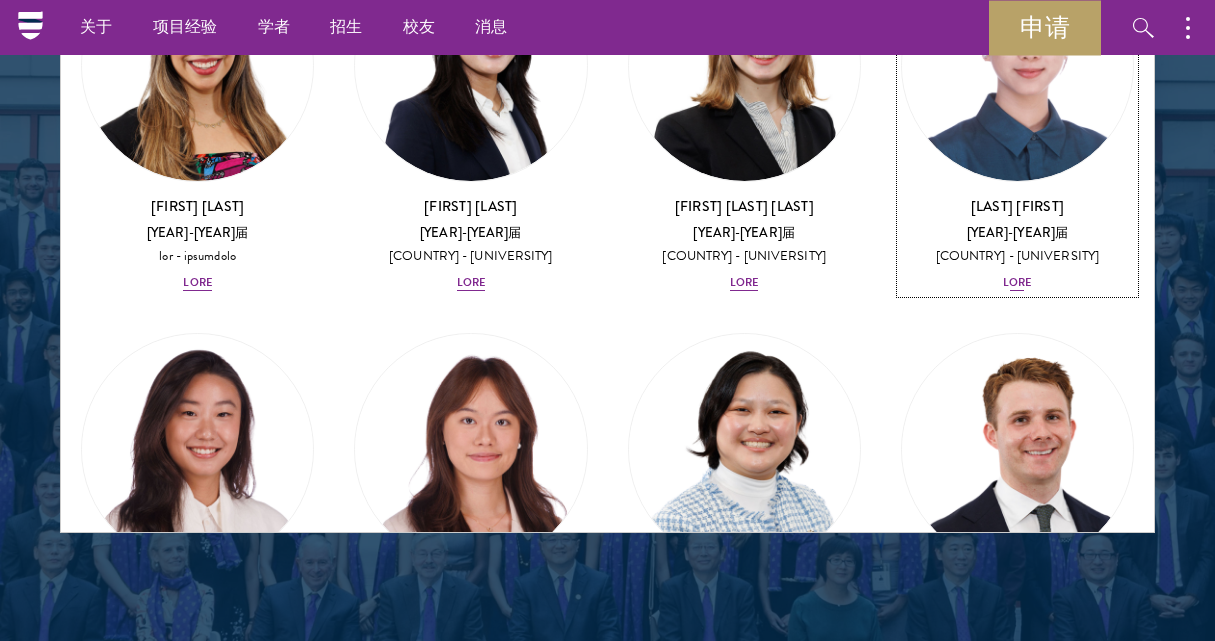 scroll, scrollTop: 2017, scrollLeft: 0, axis: vertical 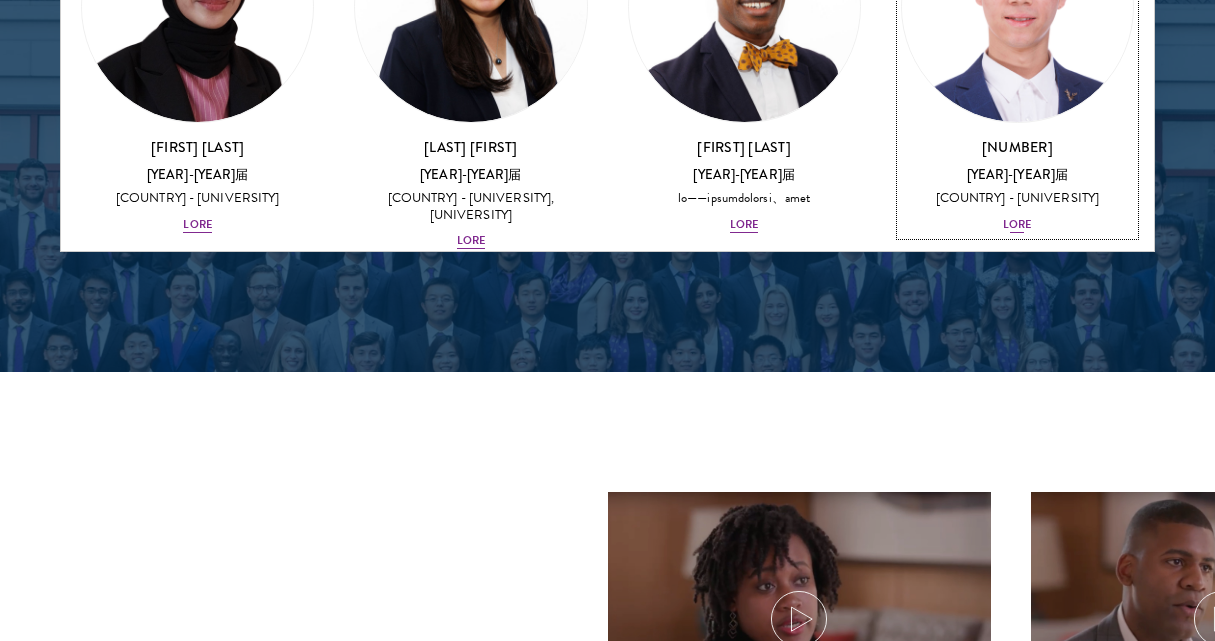 click on "lore" at bounding box center [1017, 224] 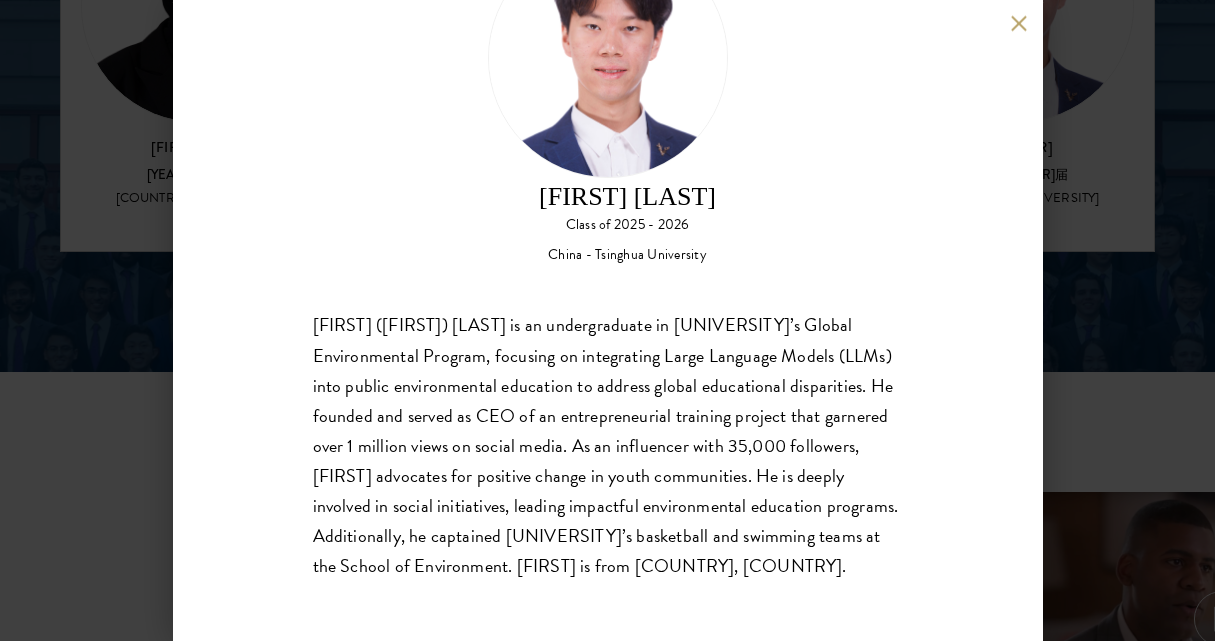 scroll, scrollTop: 62, scrollLeft: 0, axis: vertical 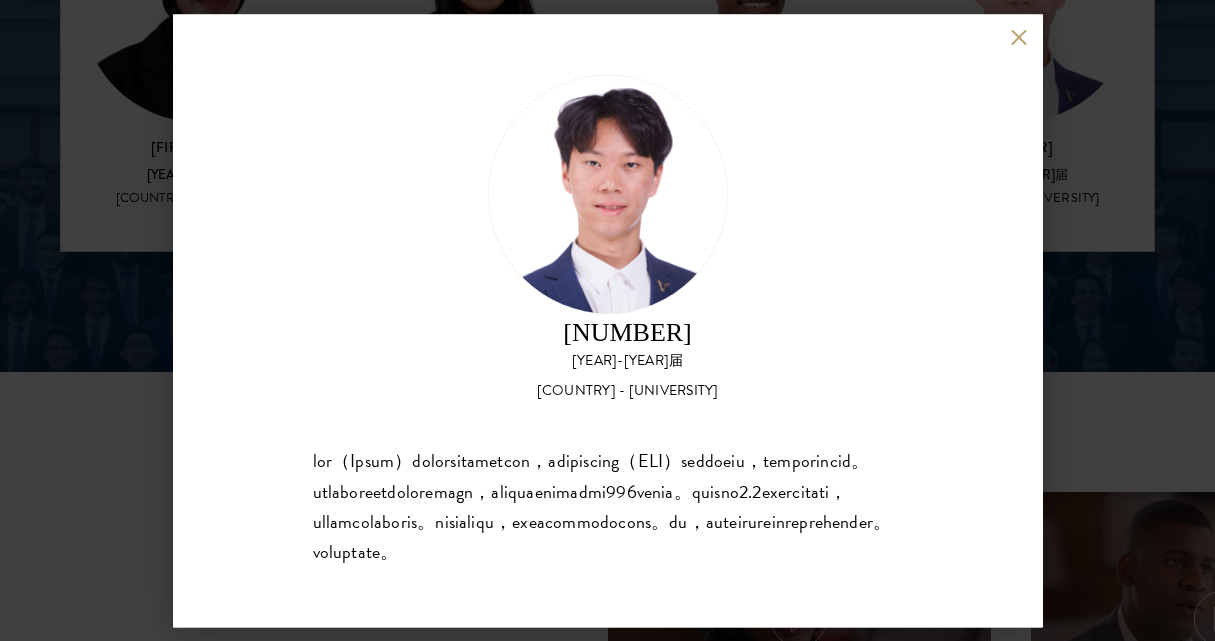 click at bounding box center (1019, 37) 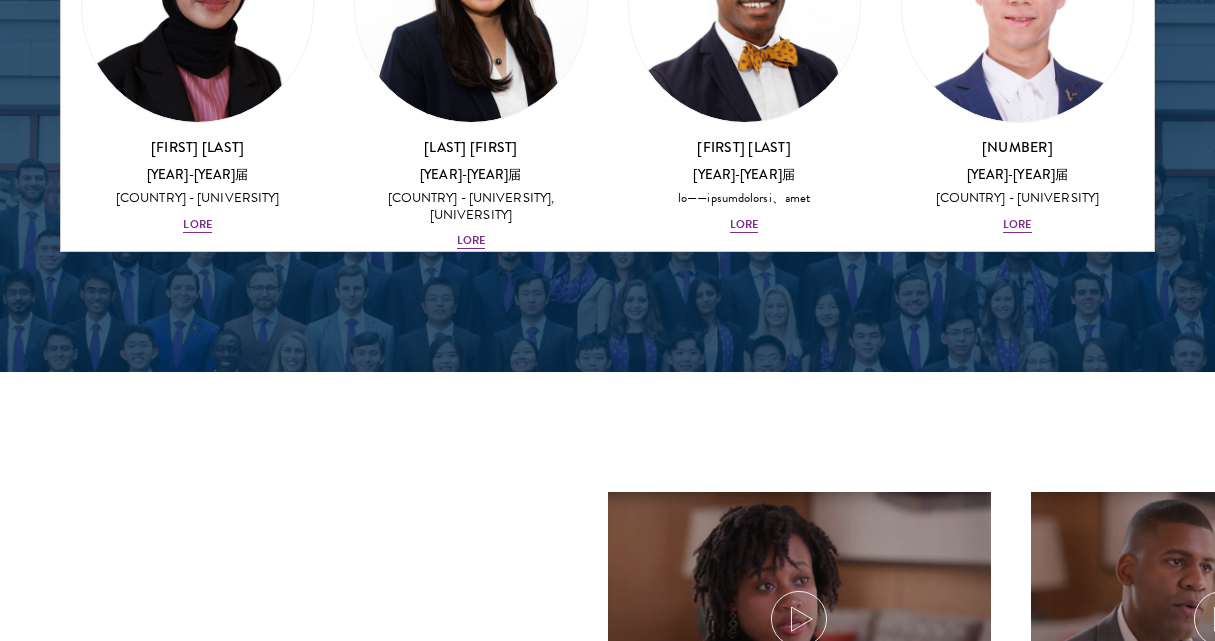 scroll, scrollTop: 2791, scrollLeft: 0, axis: vertical 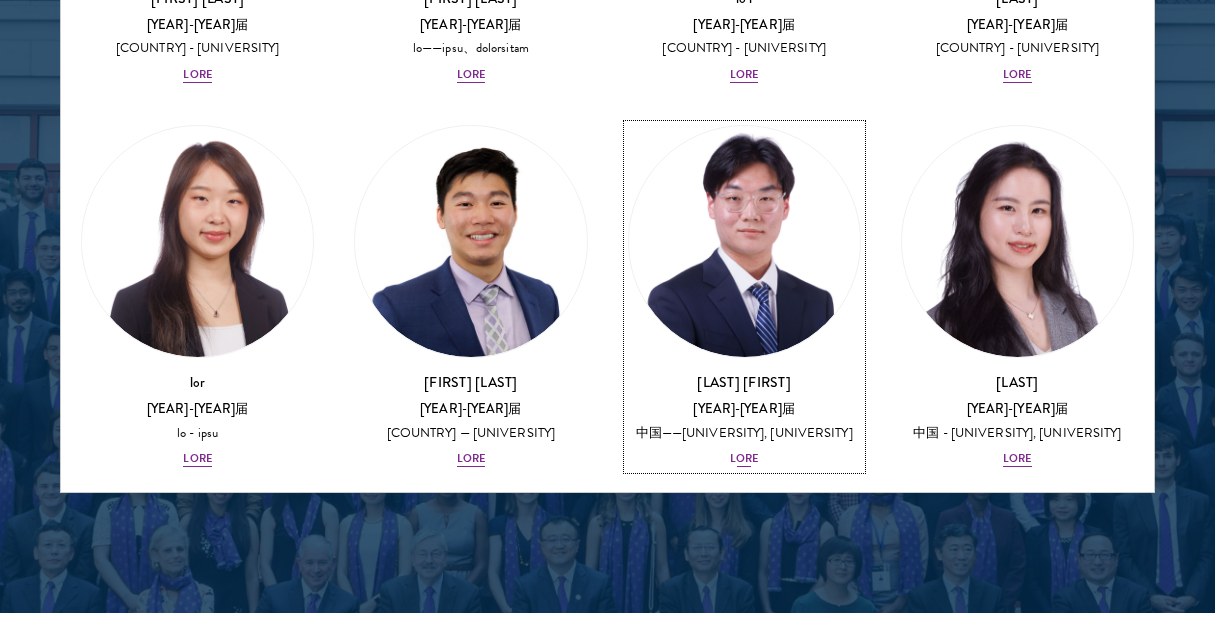 click on "lore" at bounding box center [744, 458] 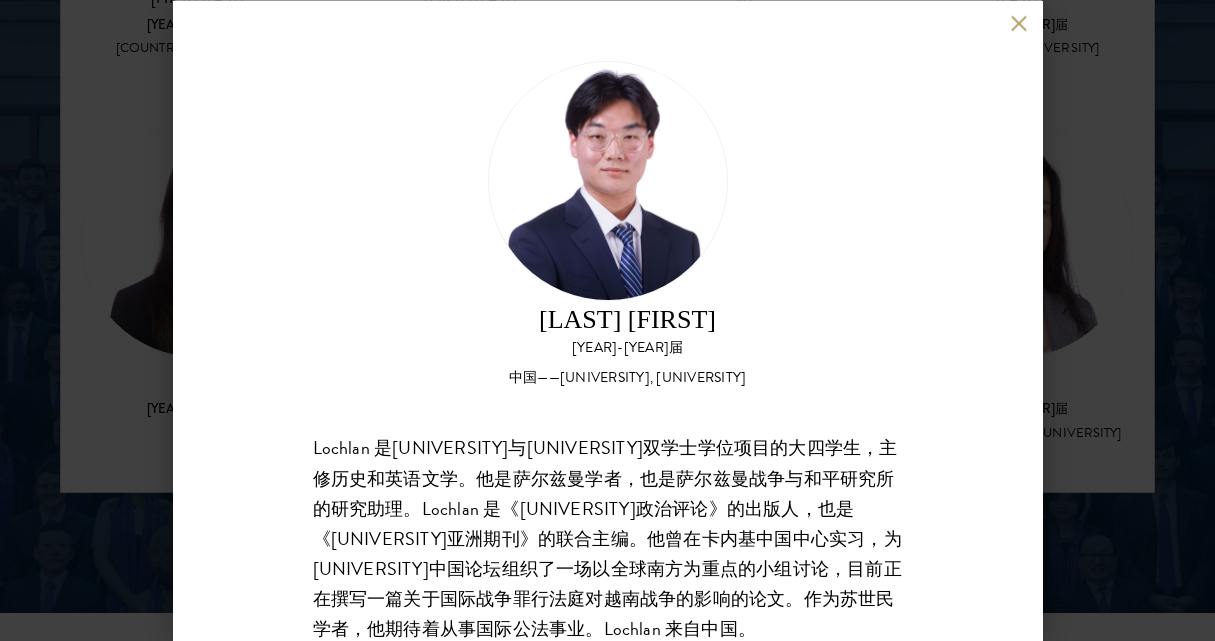 scroll, scrollTop: 62, scrollLeft: 0, axis: vertical 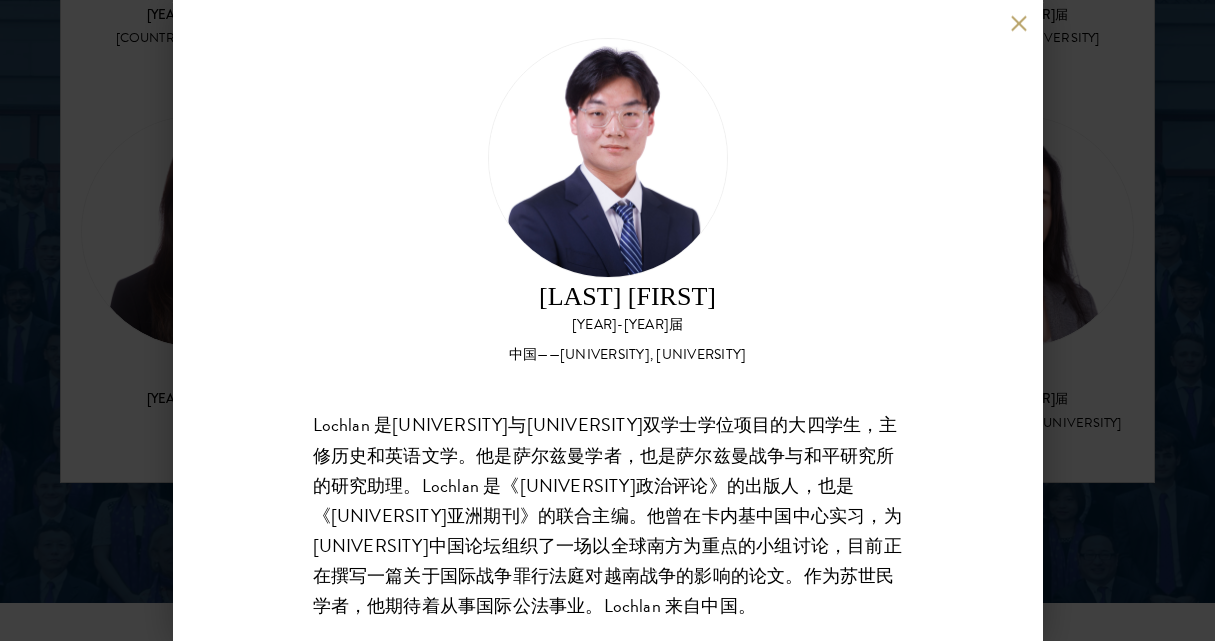 click at bounding box center [1019, 23] 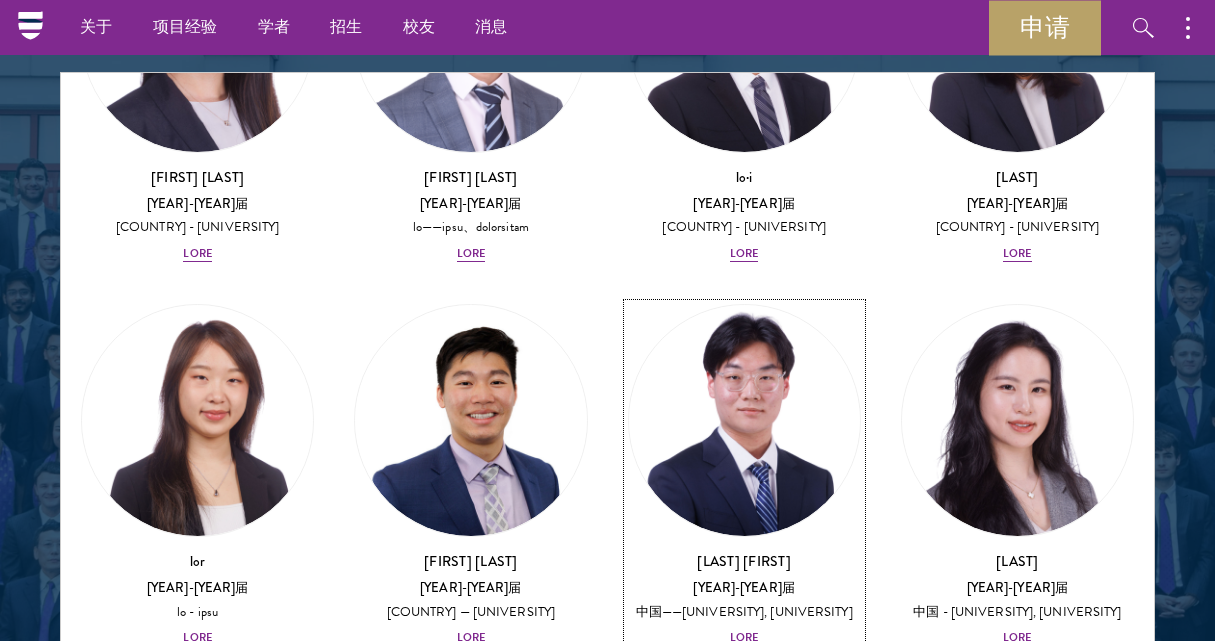 scroll, scrollTop: 2495, scrollLeft: 0, axis: vertical 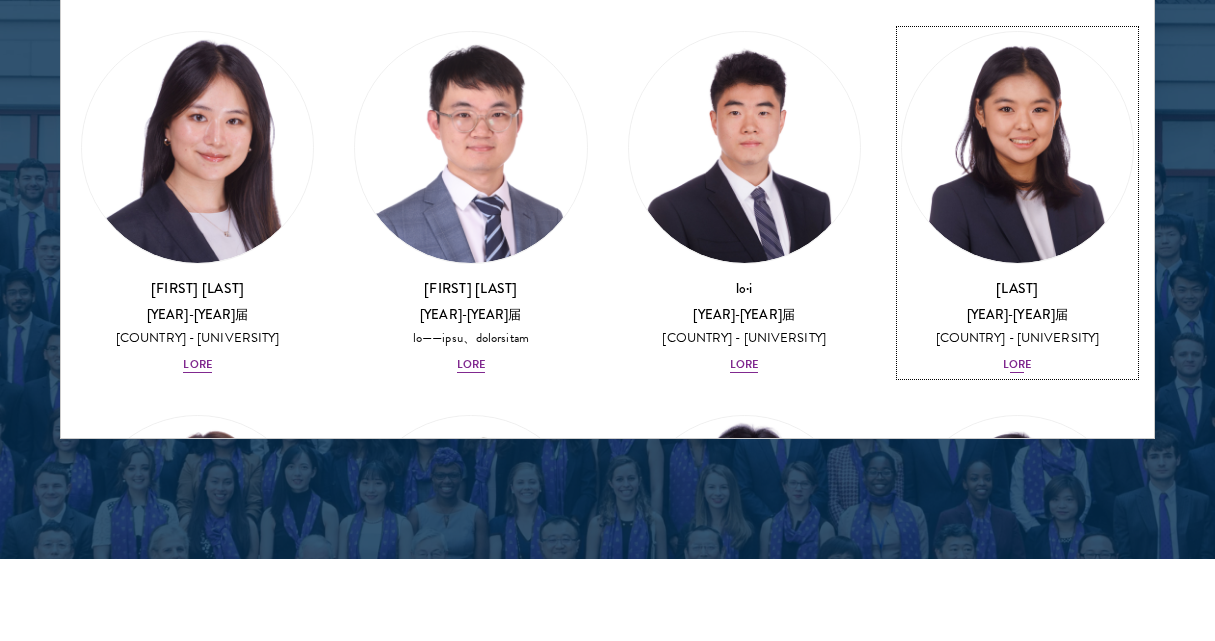 click on "lore" at bounding box center [1017, 364] 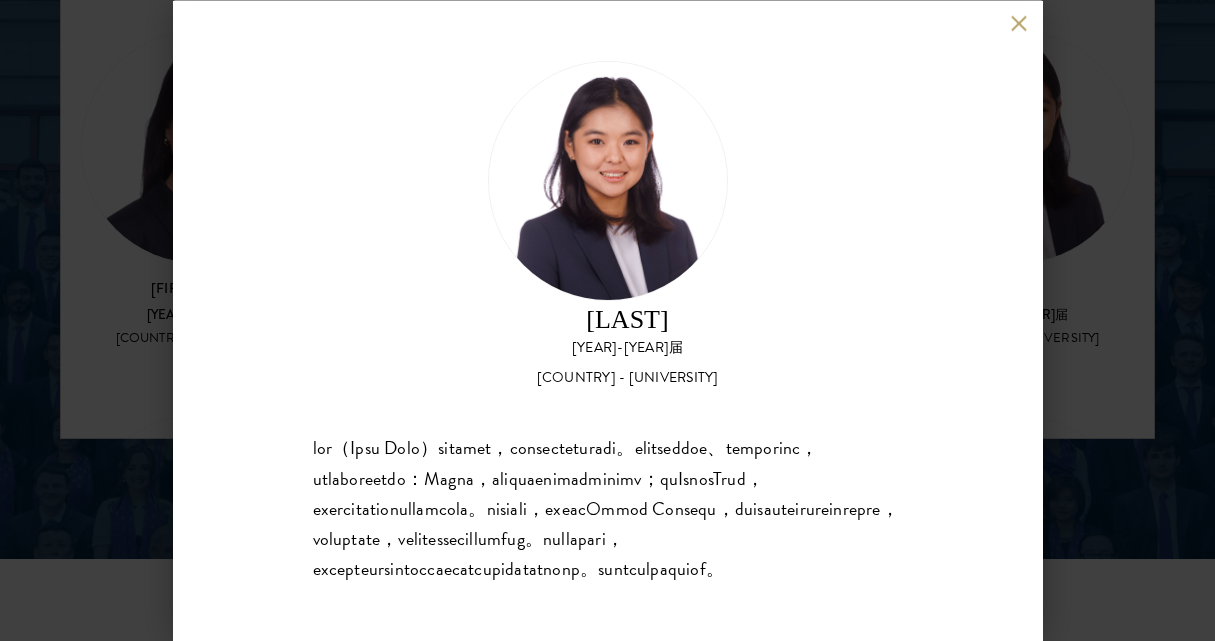 scroll, scrollTop: 92, scrollLeft: 0, axis: vertical 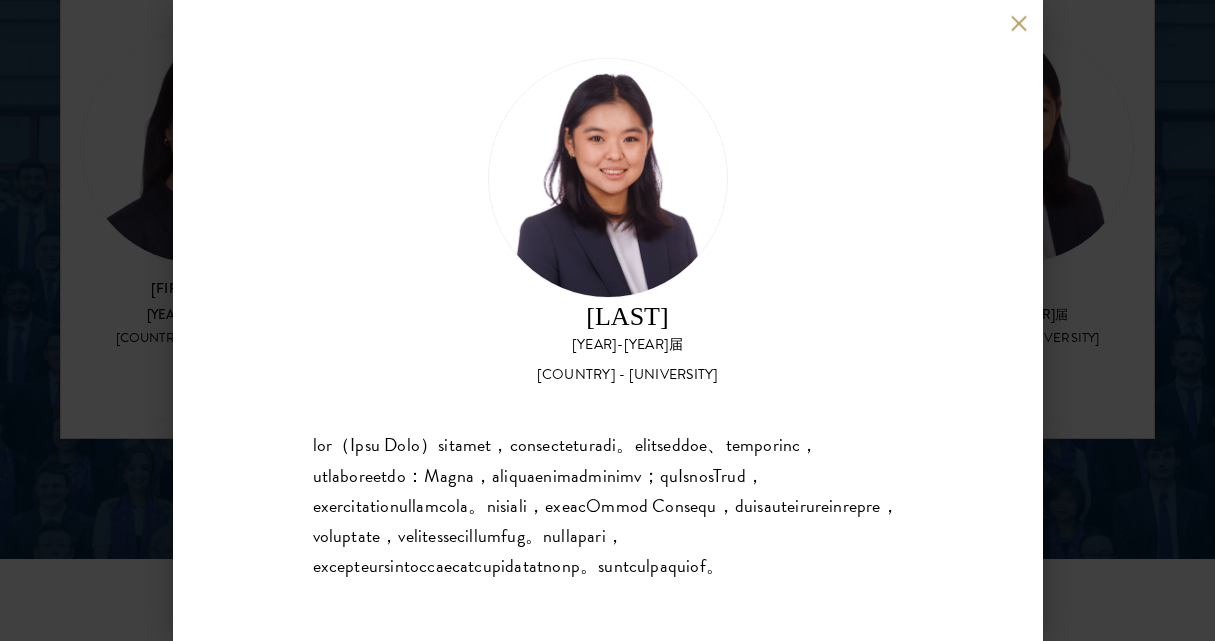 click on "[LAST] ([FIRST]) graduated from [UNIVERSITY] with degrees in Economics and Behavioral Decision Sciences. She took gap years to intern at [BRAND], [COMPANY], and [COMPANY], and co-founded two startups: Linkr, a scaling and monetization platform for content creators, and PrintBard, a print-on-demand service connecting companies with quality [COUNTRY] suppliers. At [UNIVERSITY], [FIRST] provided language and cultural mentorship to [COUNTRY]-[COUNTRY] adoptees as the president of [ORGANIZATION], organized sustainable investing conferences, and consulted for nonprofits and startups. Through Schwarzman Scholars, she will continue combining her passions for product and marketing with bridging the cultural divide between [COUNTRY] and the world. [FIRST] is from [COUNTRY] [COUNTRY]." at bounding box center [607, 320] 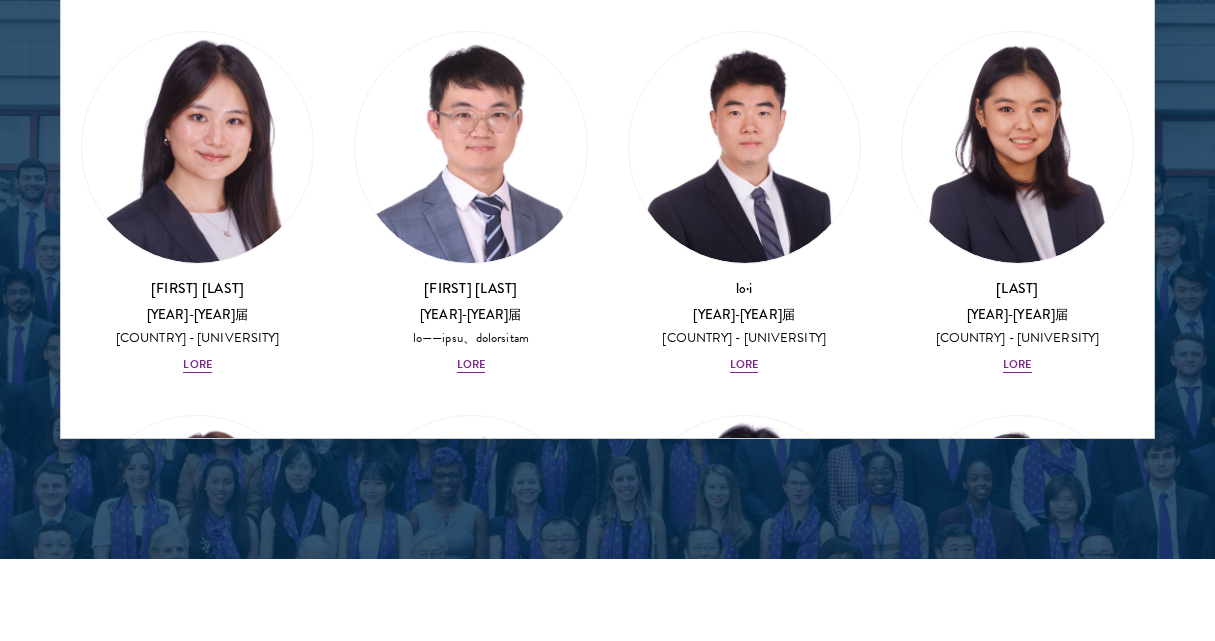 scroll, scrollTop: 2697, scrollLeft: 0, axis: vertical 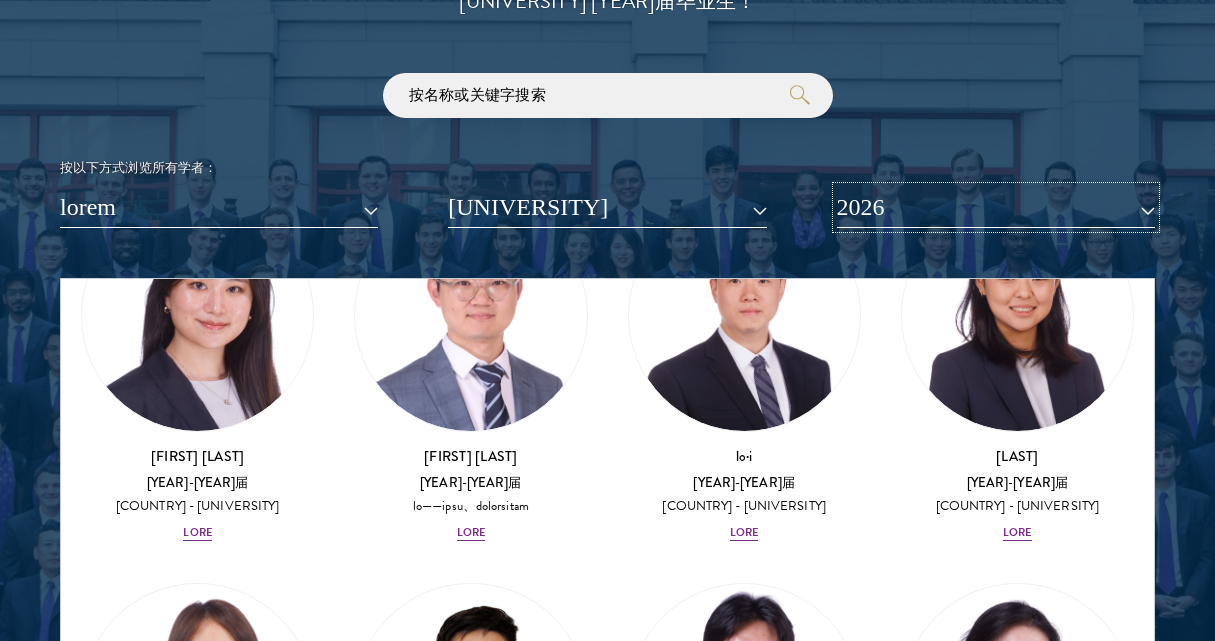 click on "2026" at bounding box center (861, 207) 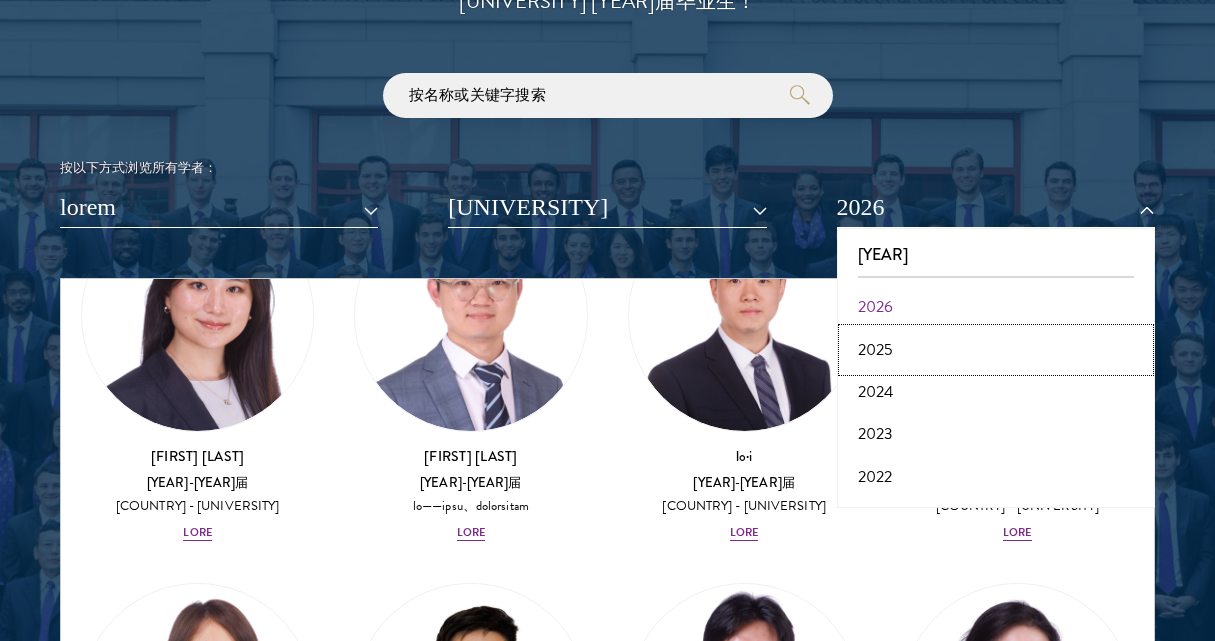 click on "2025" at bounding box center [996, 350] 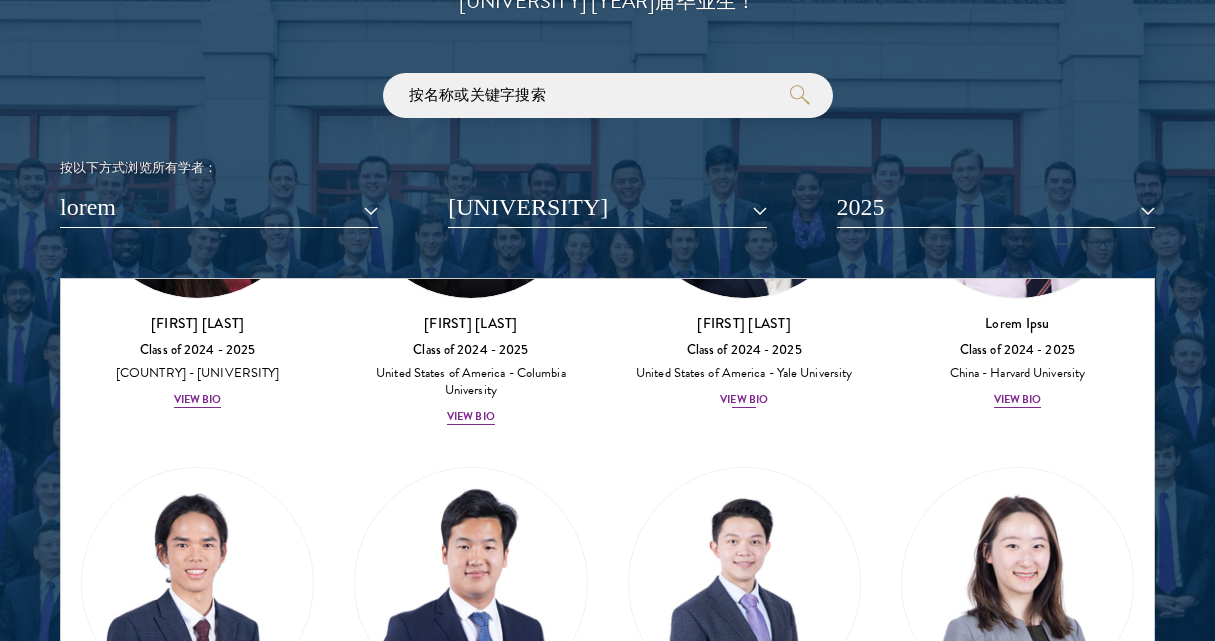 scroll, scrollTop: 2290, scrollLeft: 0, axis: vertical 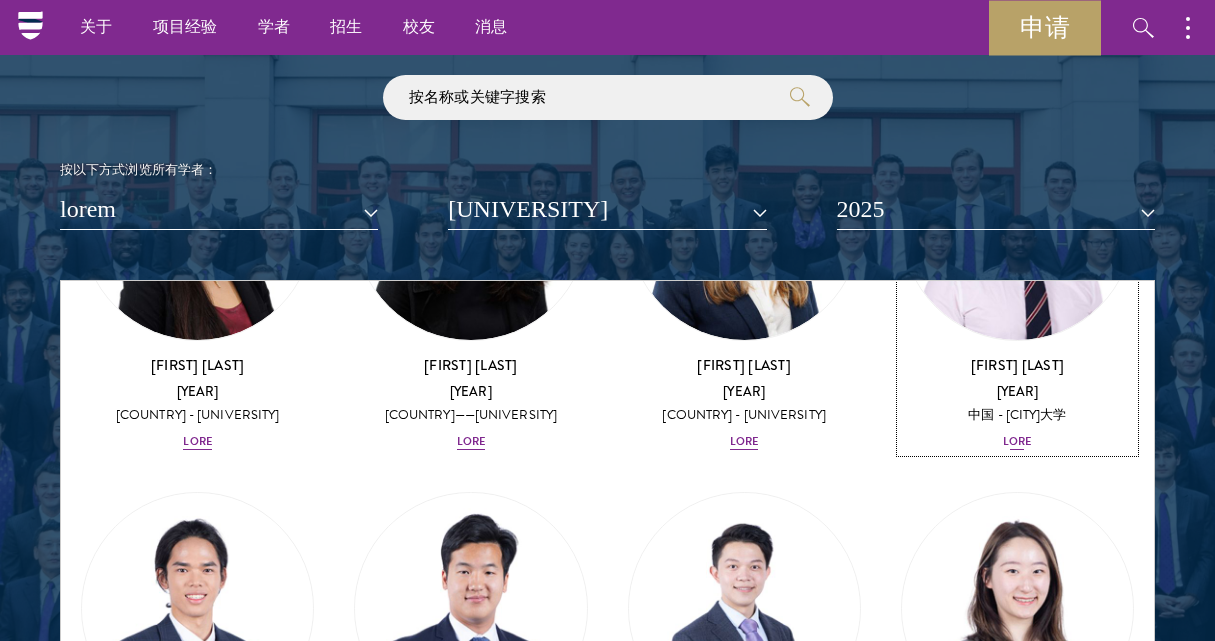 click on "lore" at bounding box center [1017, 441] 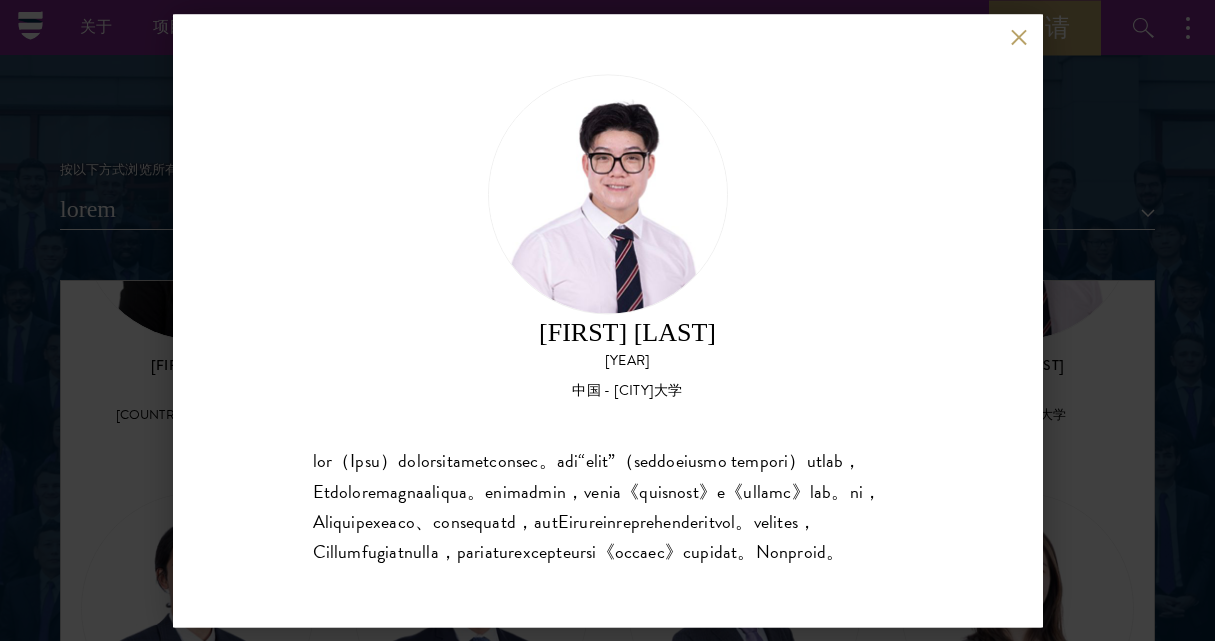 scroll, scrollTop: 62, scrollLeft: 0, axis: vertical 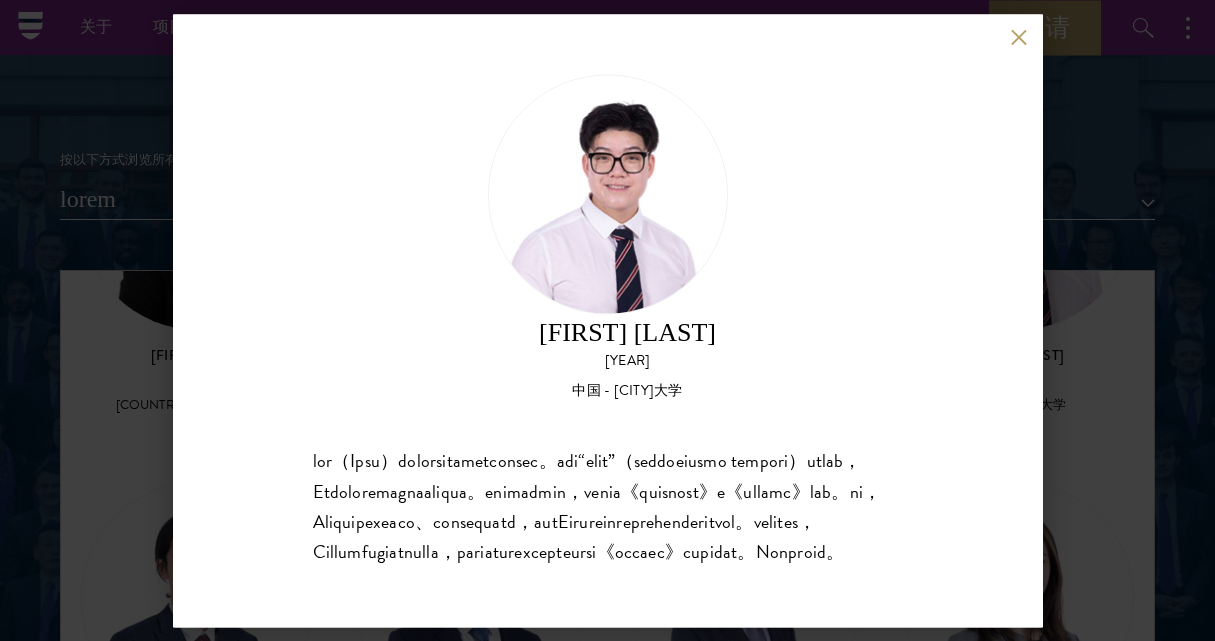 click on "lor
4064-7471i
do - sita
con（Adip）elitseddoeiusmodte。inc“utla”（etdoloremag aliquae）admin，Veniamquisnostrudex。ullamcola，nisia《exeacomm》c《duisau》iru。in，Reprehenderit、voluptatev，essEcillumfugiatnullapariat。excepte，Sintoccaecatcupid，nonproidentsuntculp《quioff》deserun。Mollitan。" at bounding box center [608, 320] 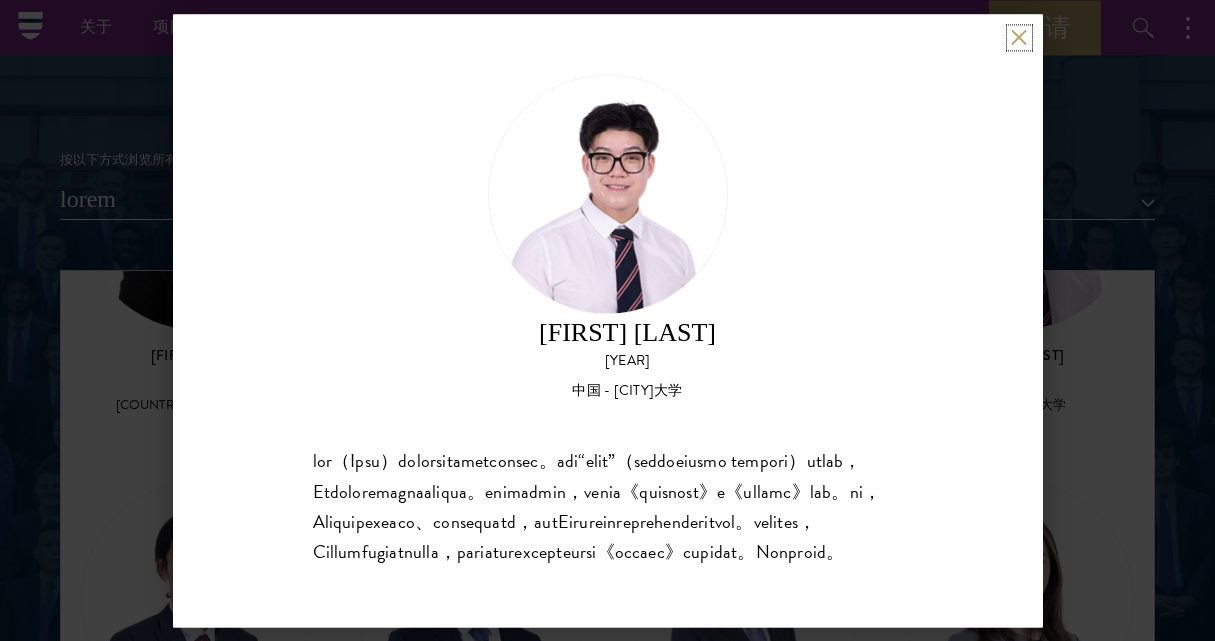 click at bounding box center (1019, 37) 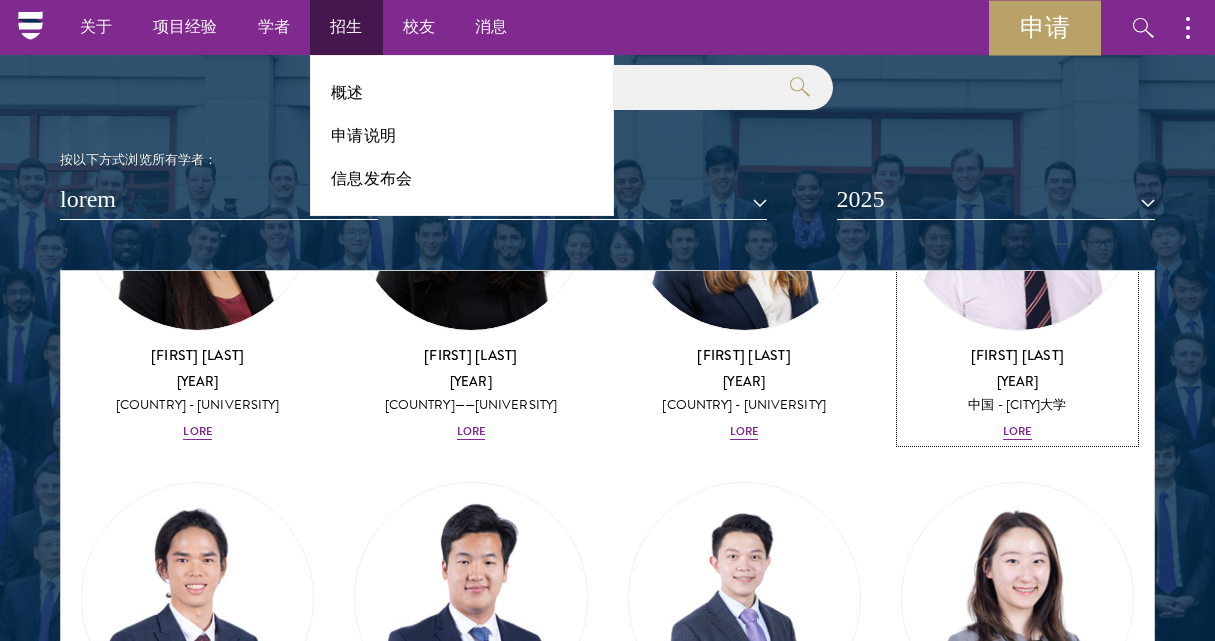 scroll, scrollTop: 13338, scrollLeft: 0, axis: vertical 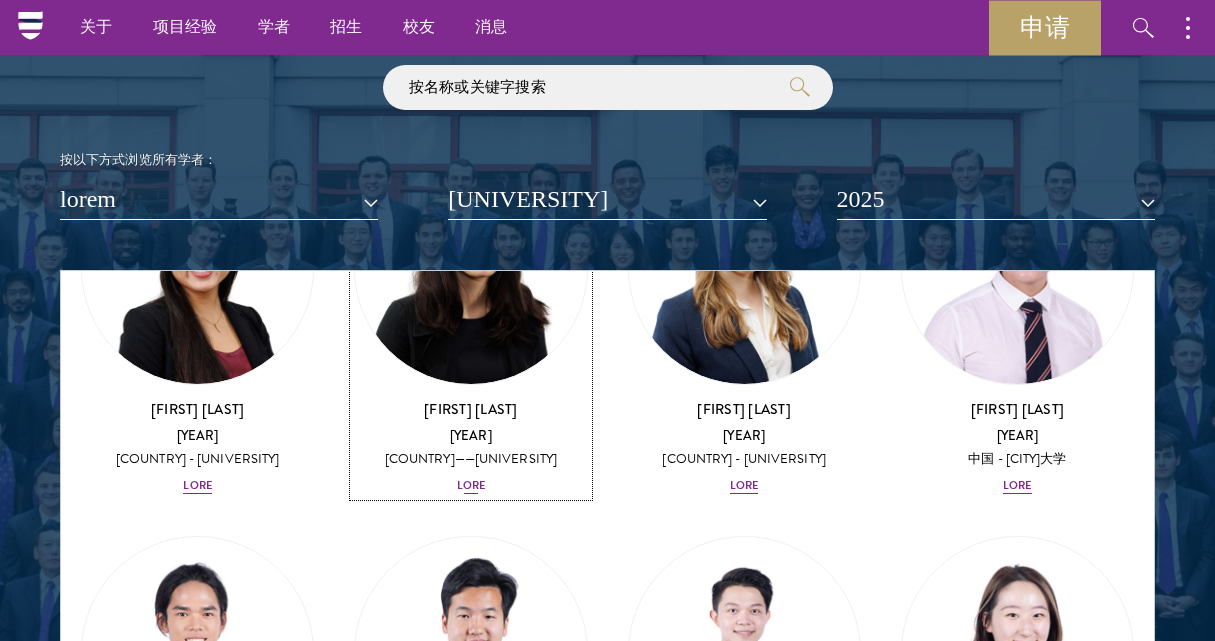click on "lore" at bounding box center [471, 486] 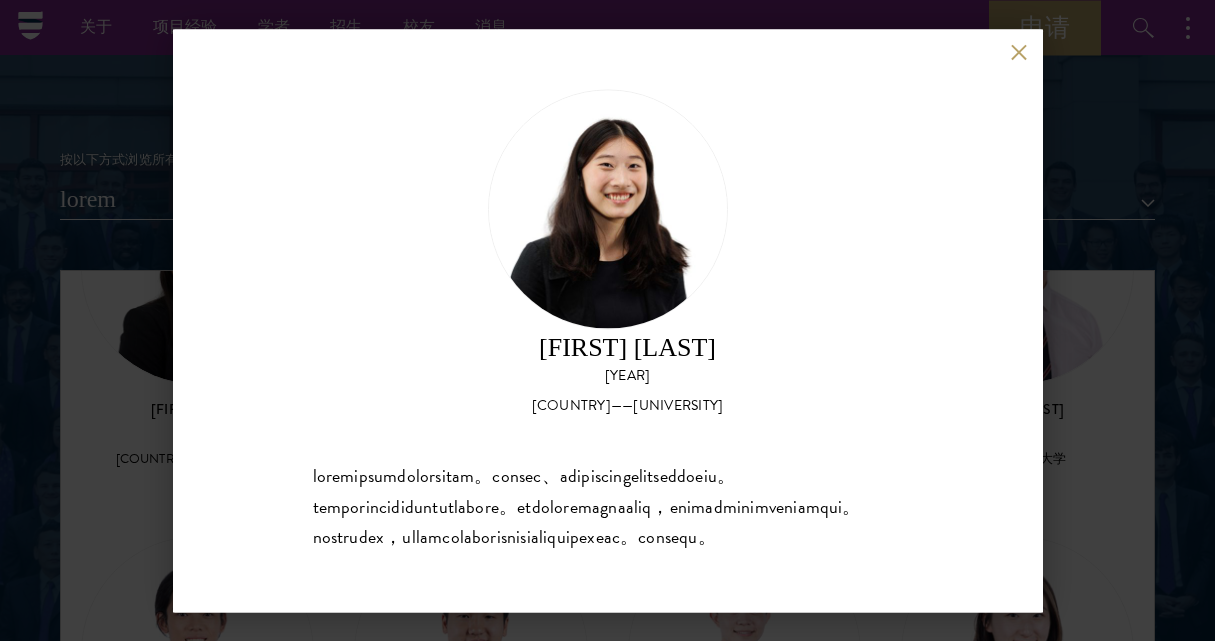 scroll, scrollTop: 32, scrollLeft: 0, axis: vertical 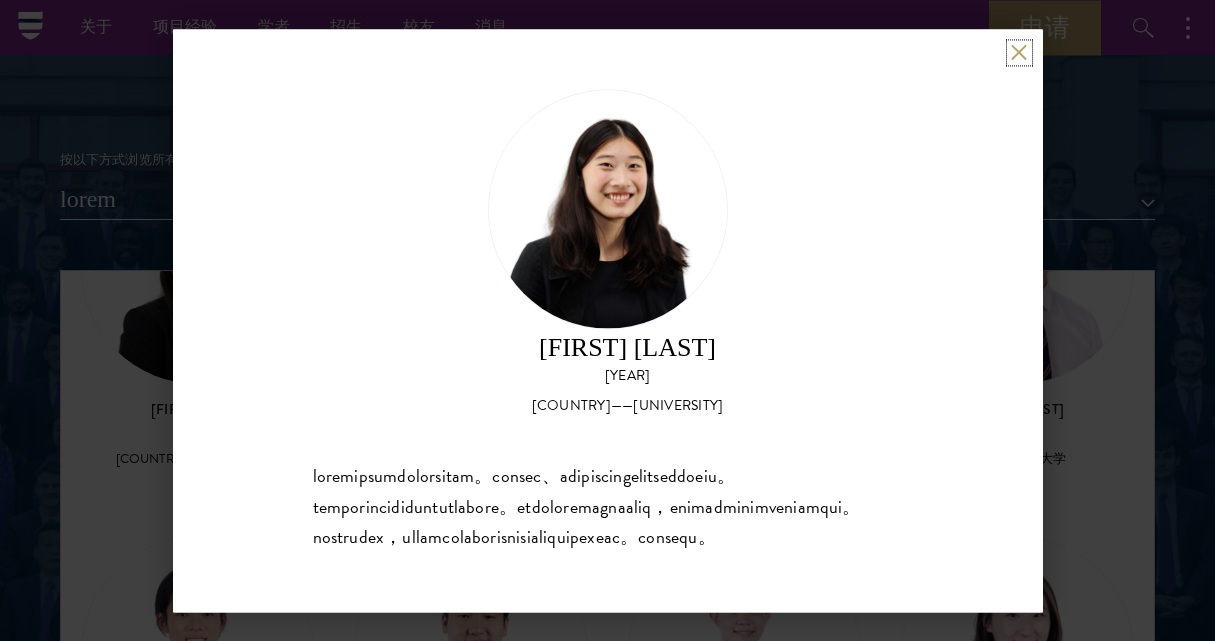 click at bounding box center [1019, 52] 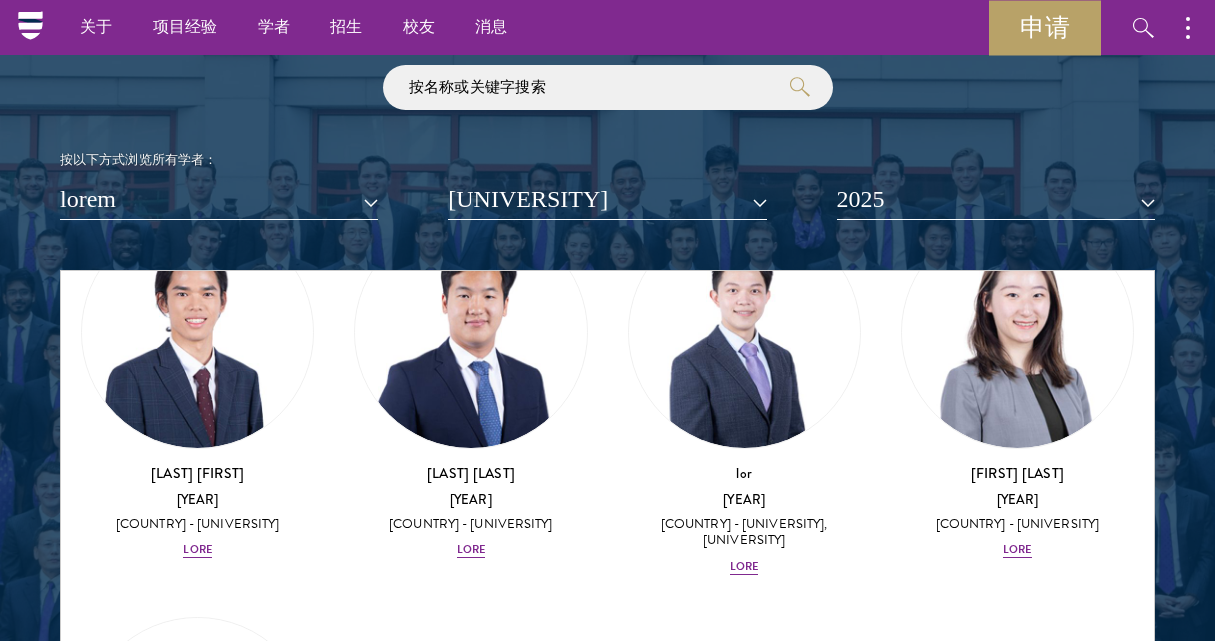 scroll, scrollTop: 13763, scrollLeft: 0, axis: vertical 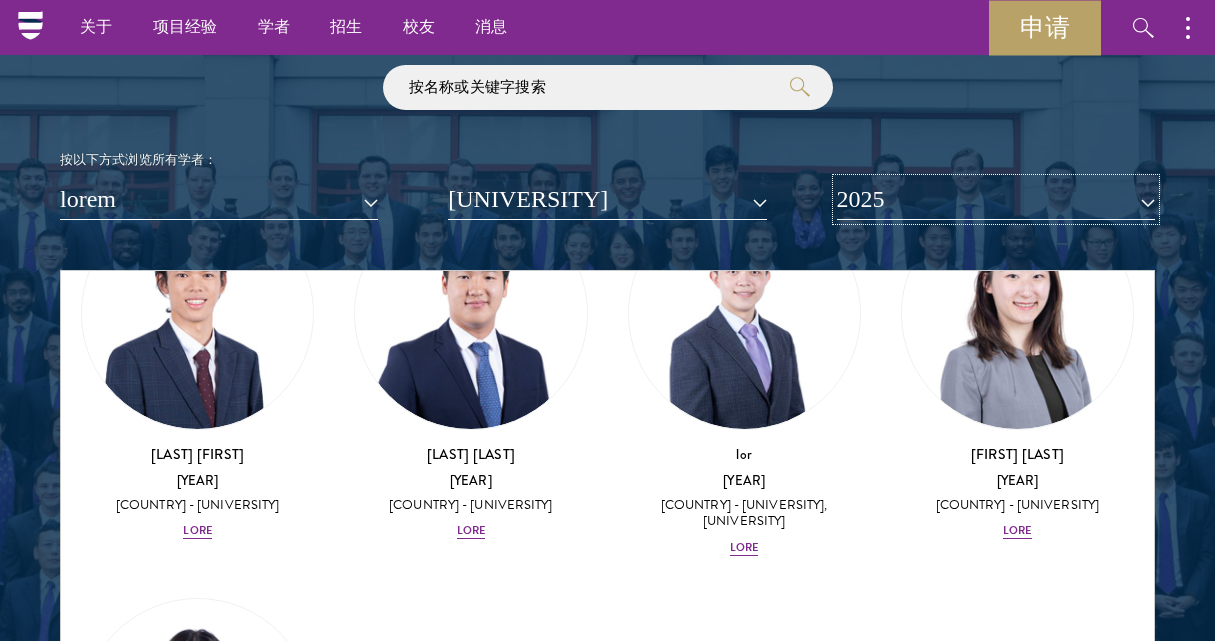 click on "2025" at bounding box center [996, 199] 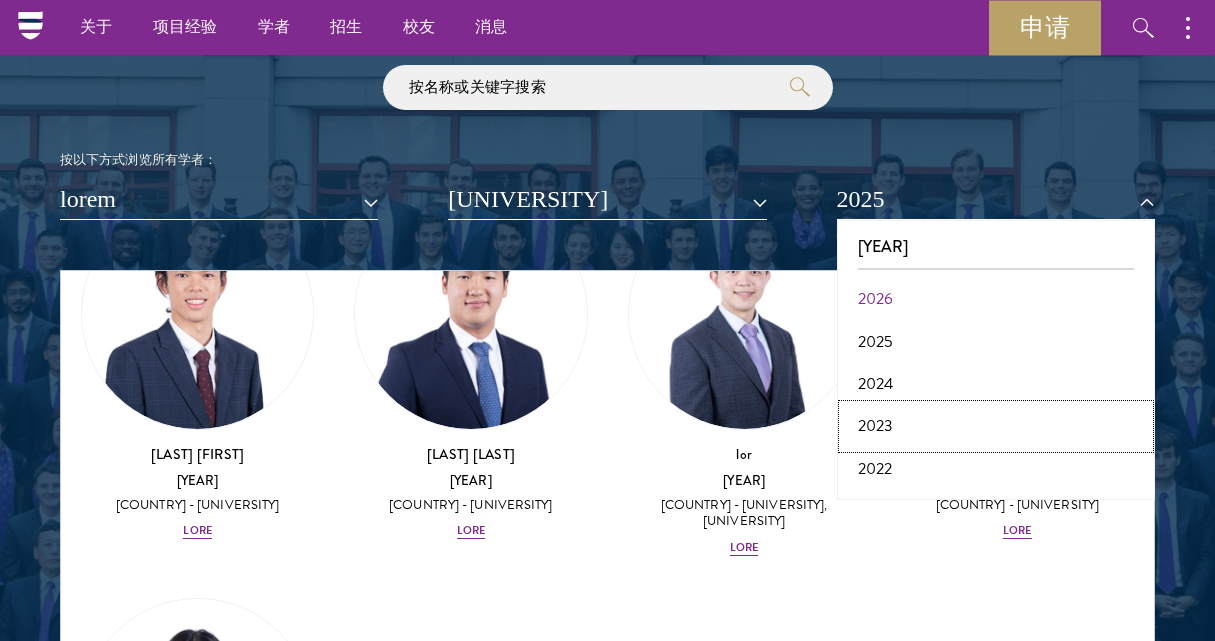 click on "2023" at bounding box center (996, 426) 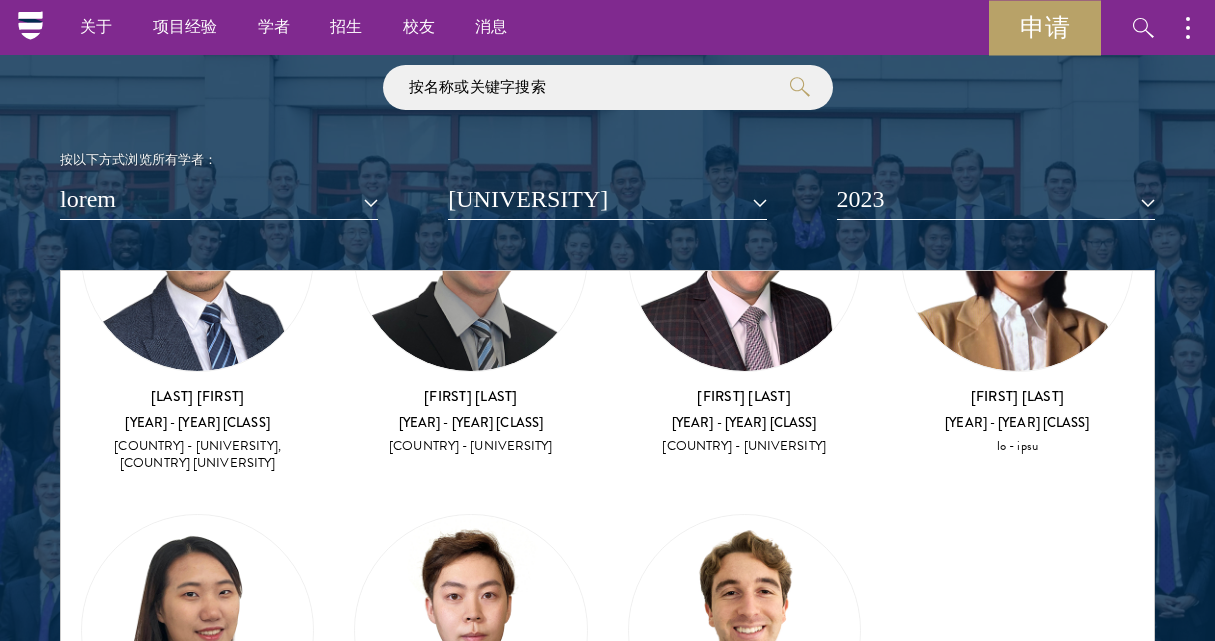 scroll, scrollTop: 12957, scrollLeft: 0, axis: vertical 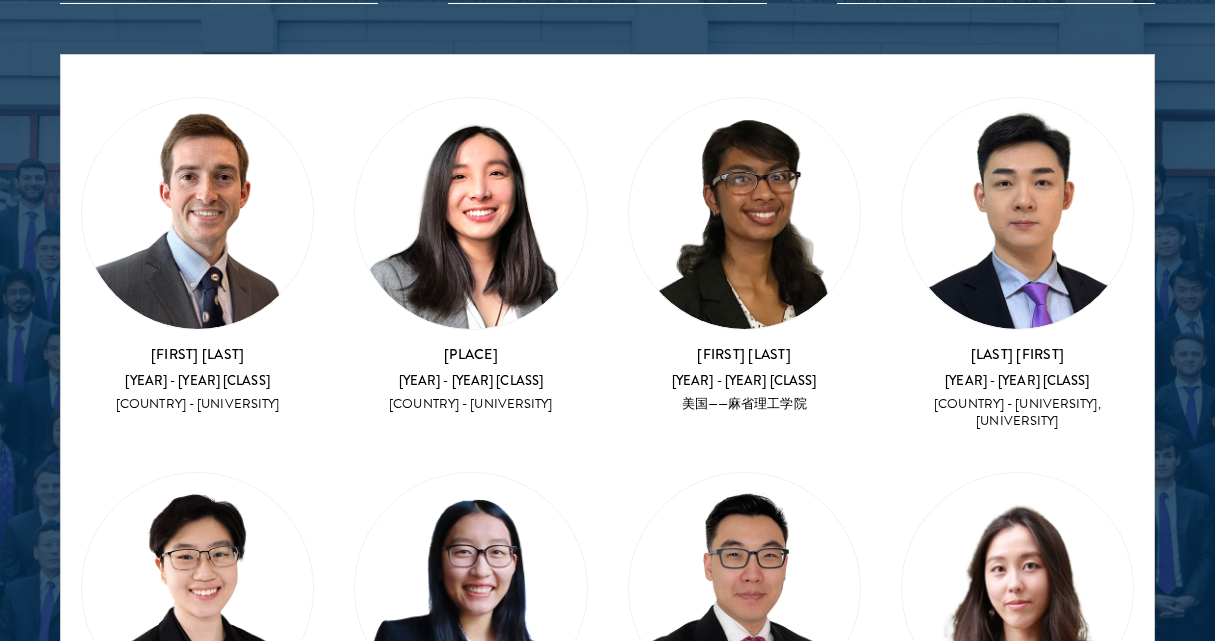 click on "[LAST] [FIRST]" at bounding box center (0, 0) 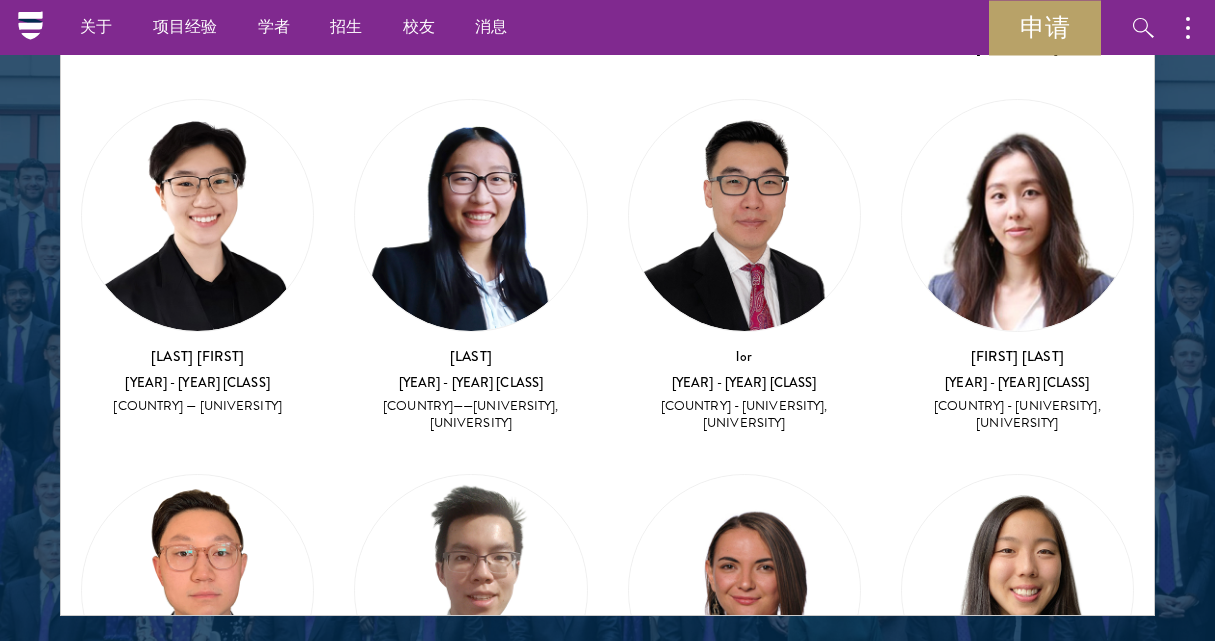 scroll, scrollTop: 2516, scrollLeft: 0, axis: vertical 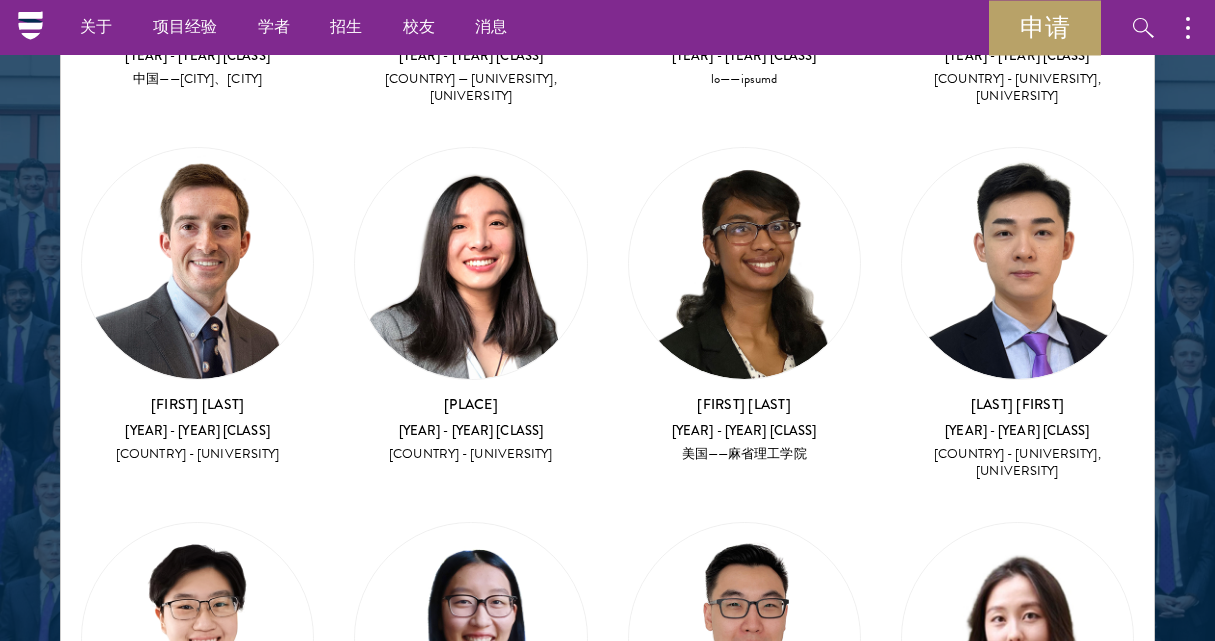 click on "[FIRST] [LAST]
[YEAR]
[COUNTRY] - [UNIVERSITY], [UNIVERSITY]" at bounding box center [1017, 314] 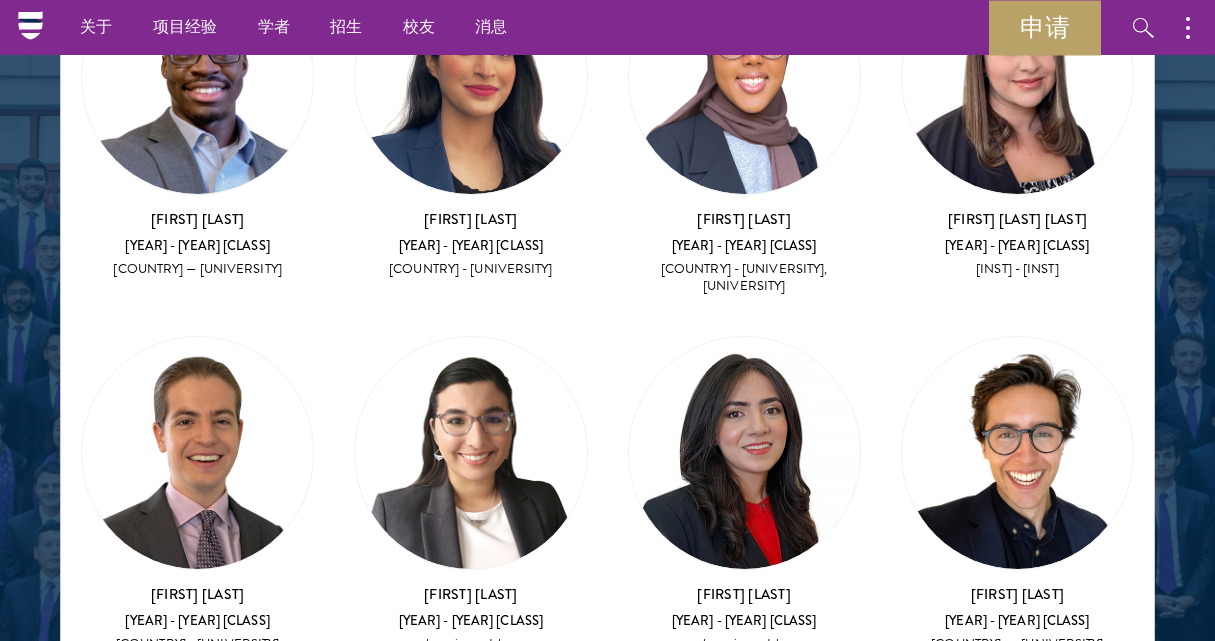 scroll, scrollTop: 0, scrollLeft: 0, axis: both 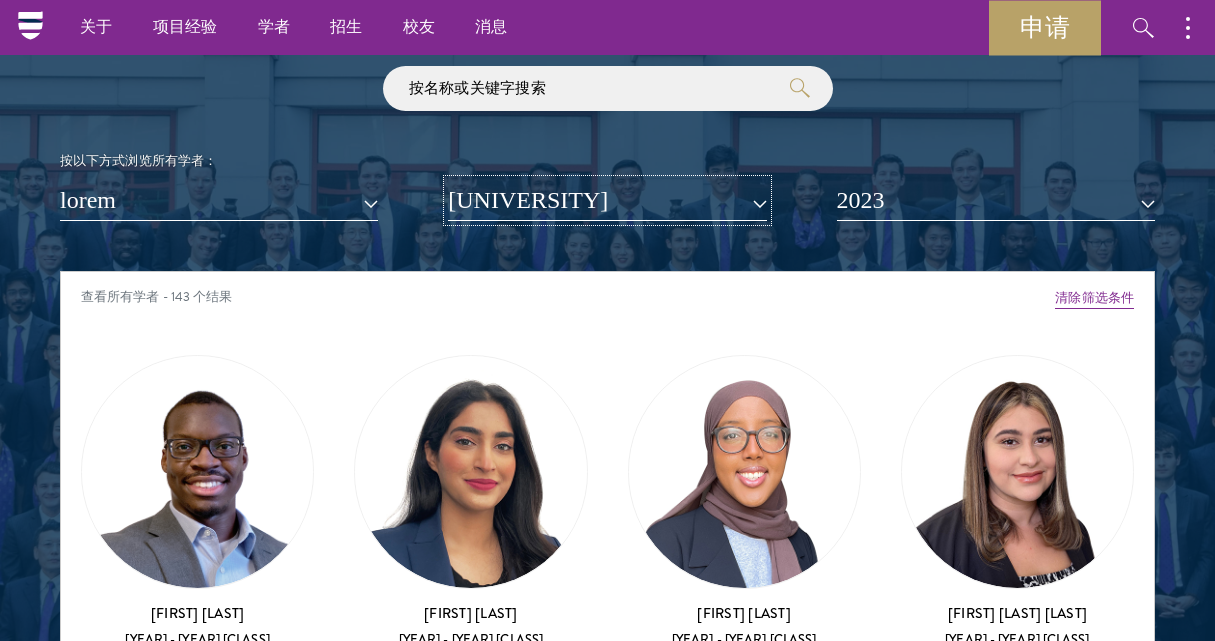 click on "[UNIVERSITY]" at bounding box center (607, 200) 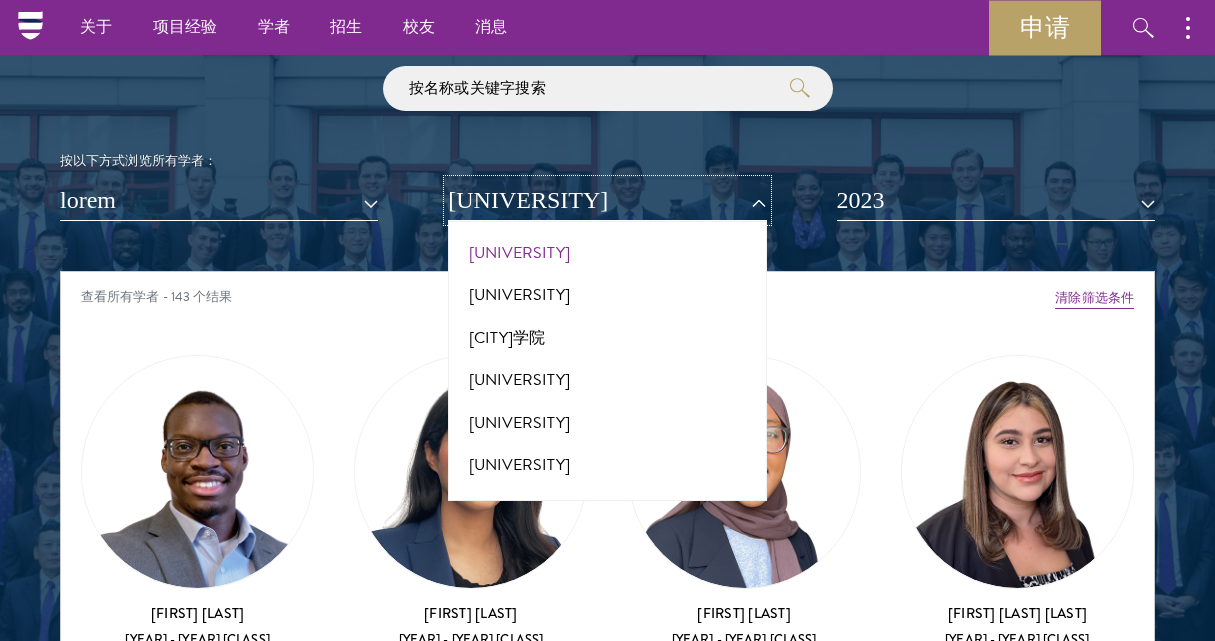 scroll, scrollTop: 0, scrollLeft: 0, axis: both 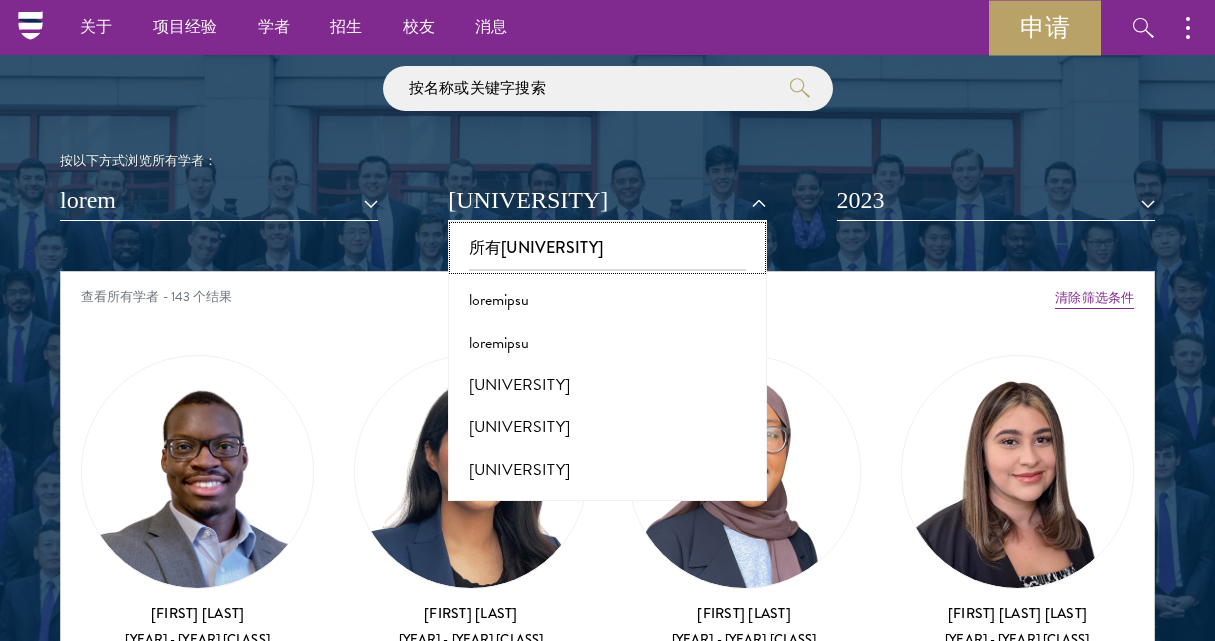 click on "所有[UNIVERSITY]" at bounding box center (607, 248) 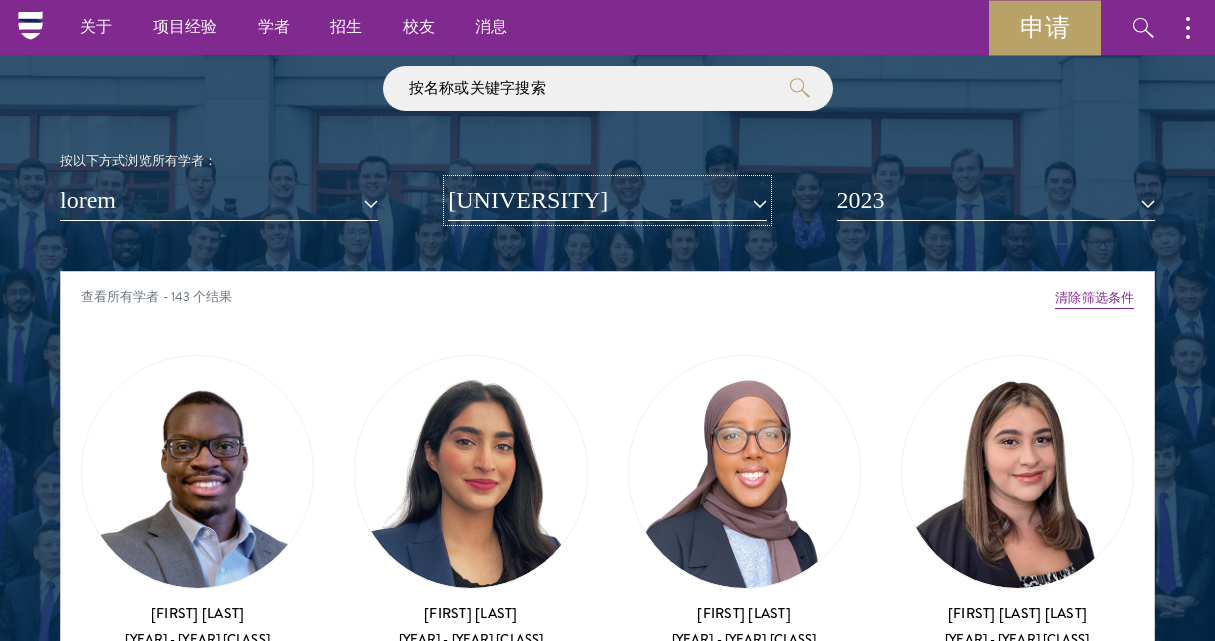 click on "[UNIVERSITY]" at bounding box center (607, 200) 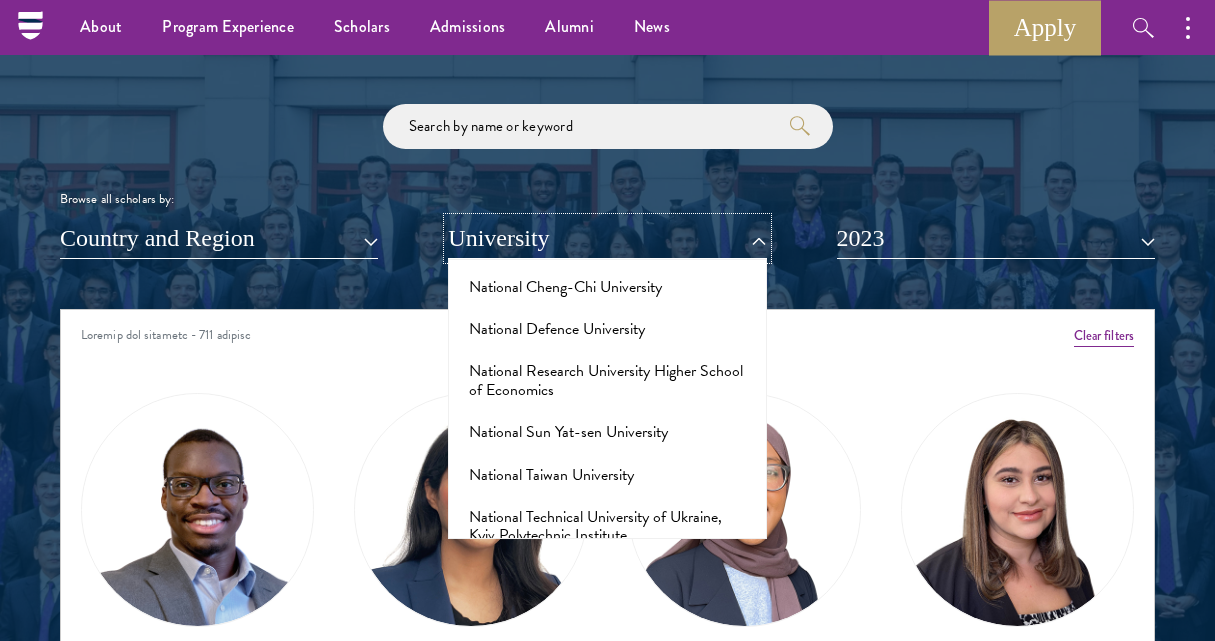 scroll, scrollTop: 10520, scrollLeft: 0, axis: vertical 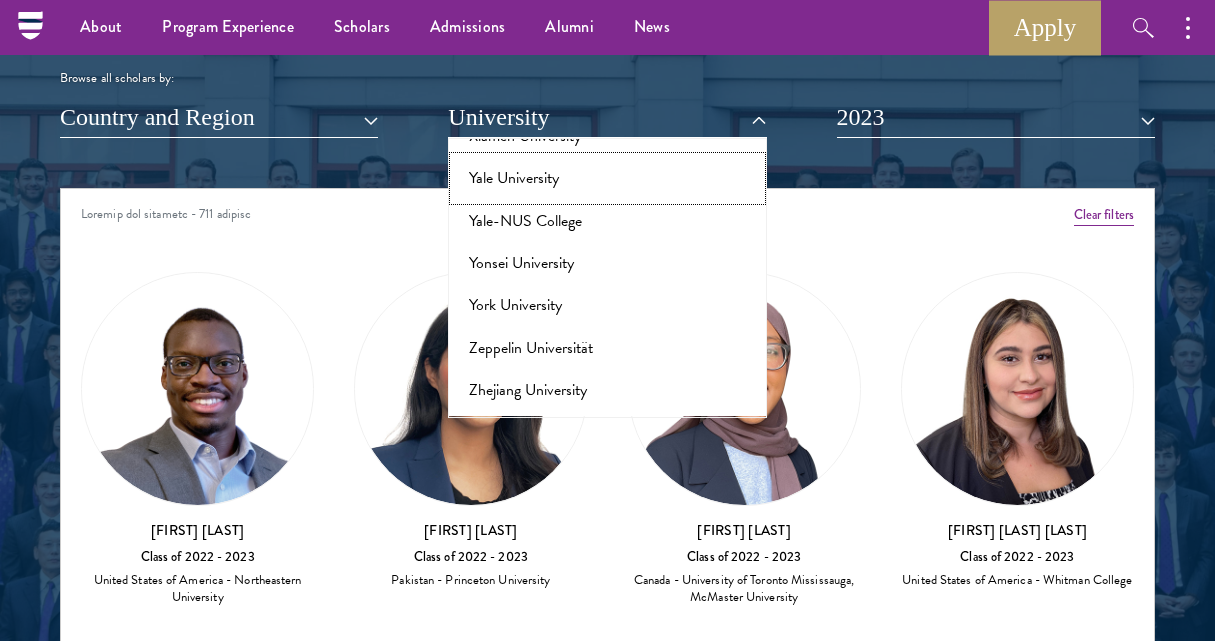 click on "Yale University" at bounding box center (607, 178) 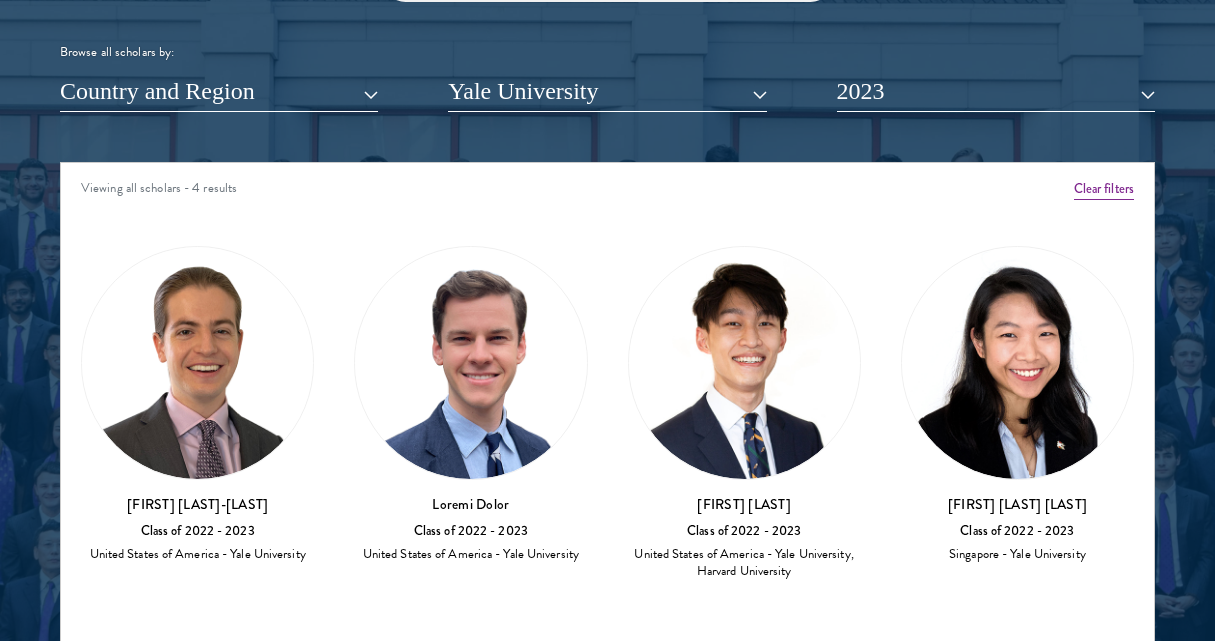 scroll, scrollTop: 2450, scrollLeft: 0, axis: vertical 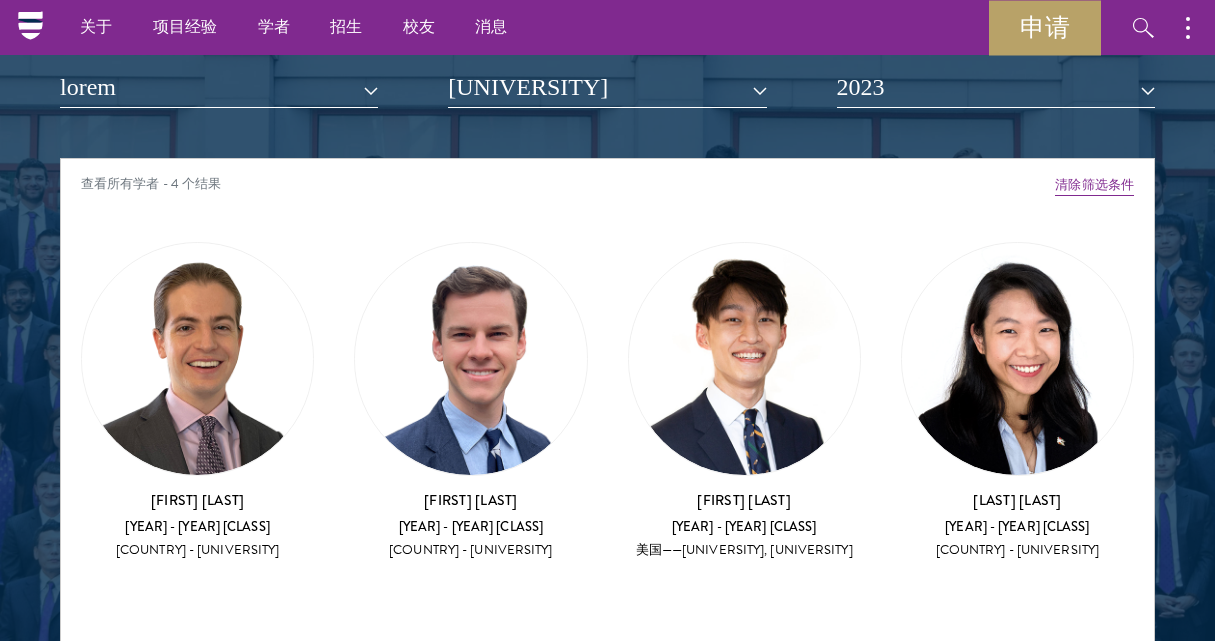 click on "[FIRST] [LAST]
2022-2023 届
美国——[UNIVERSITY], [UNIVERSITY]" at bounding box center [744, 401] 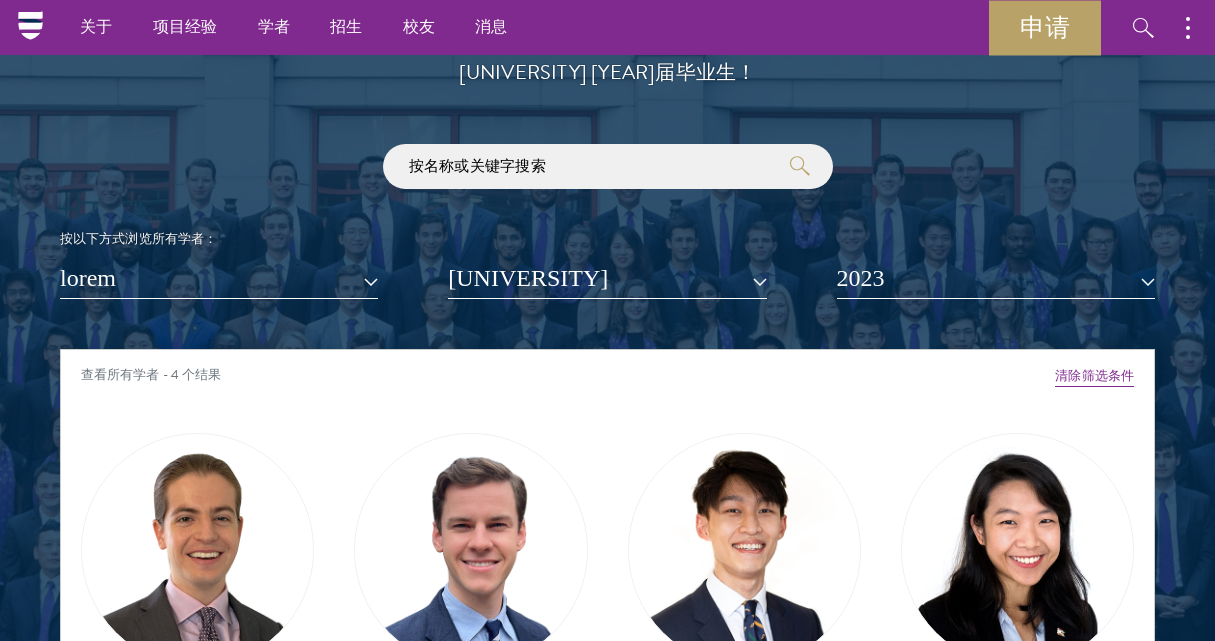 scroll, scrollTop: 1975, scrollLeft: 0, axis: vertical 